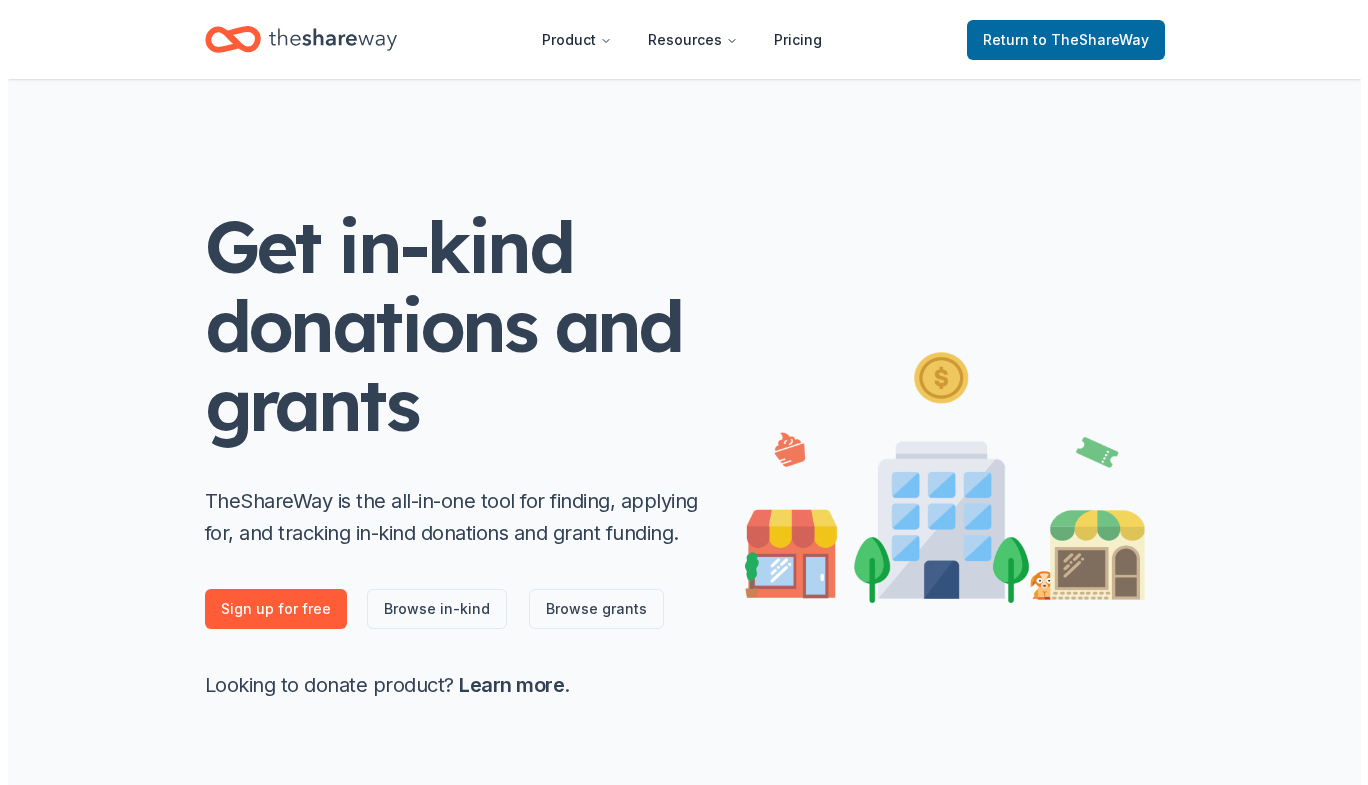 scroll, scrollTop: 0, scrollLeft: 0, axis: both 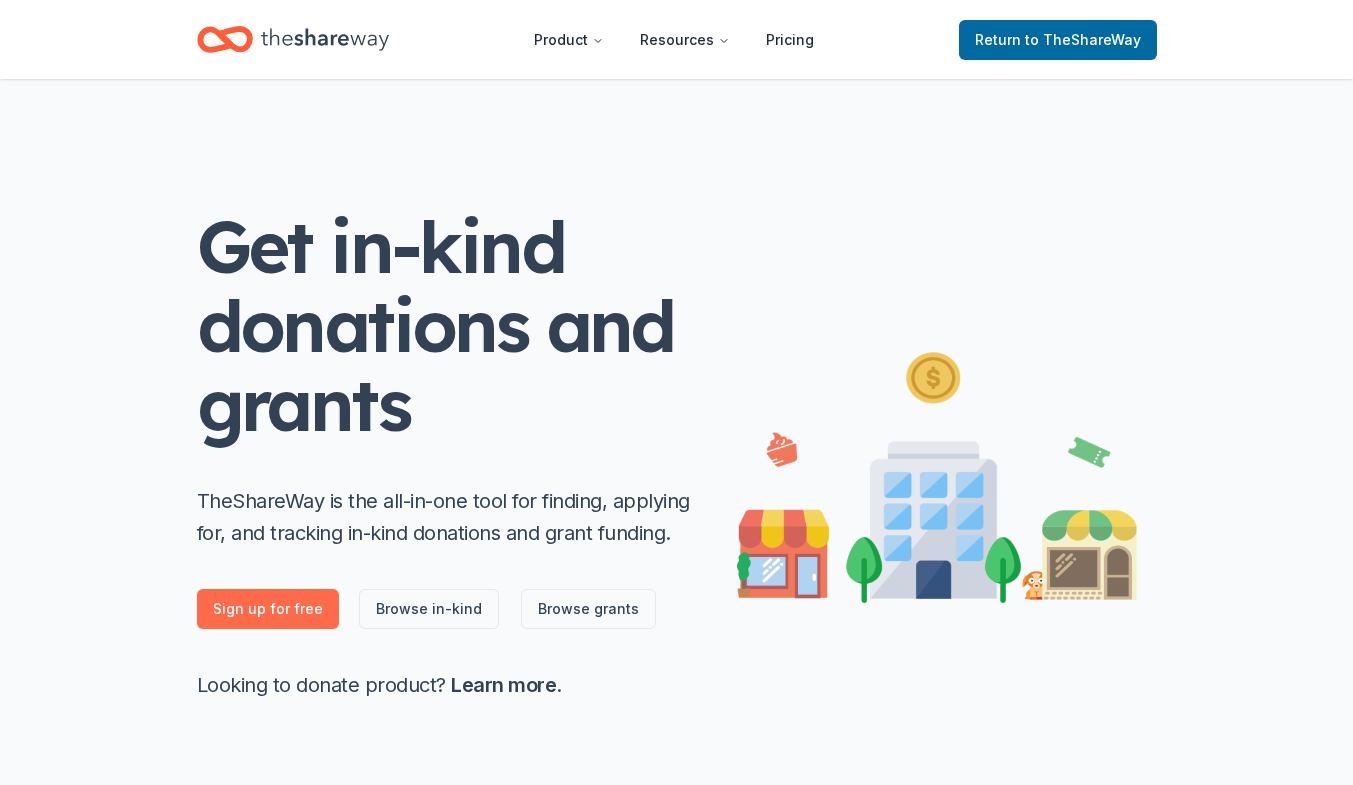 click on "Sign up for free" at bounding box center (268, 609) 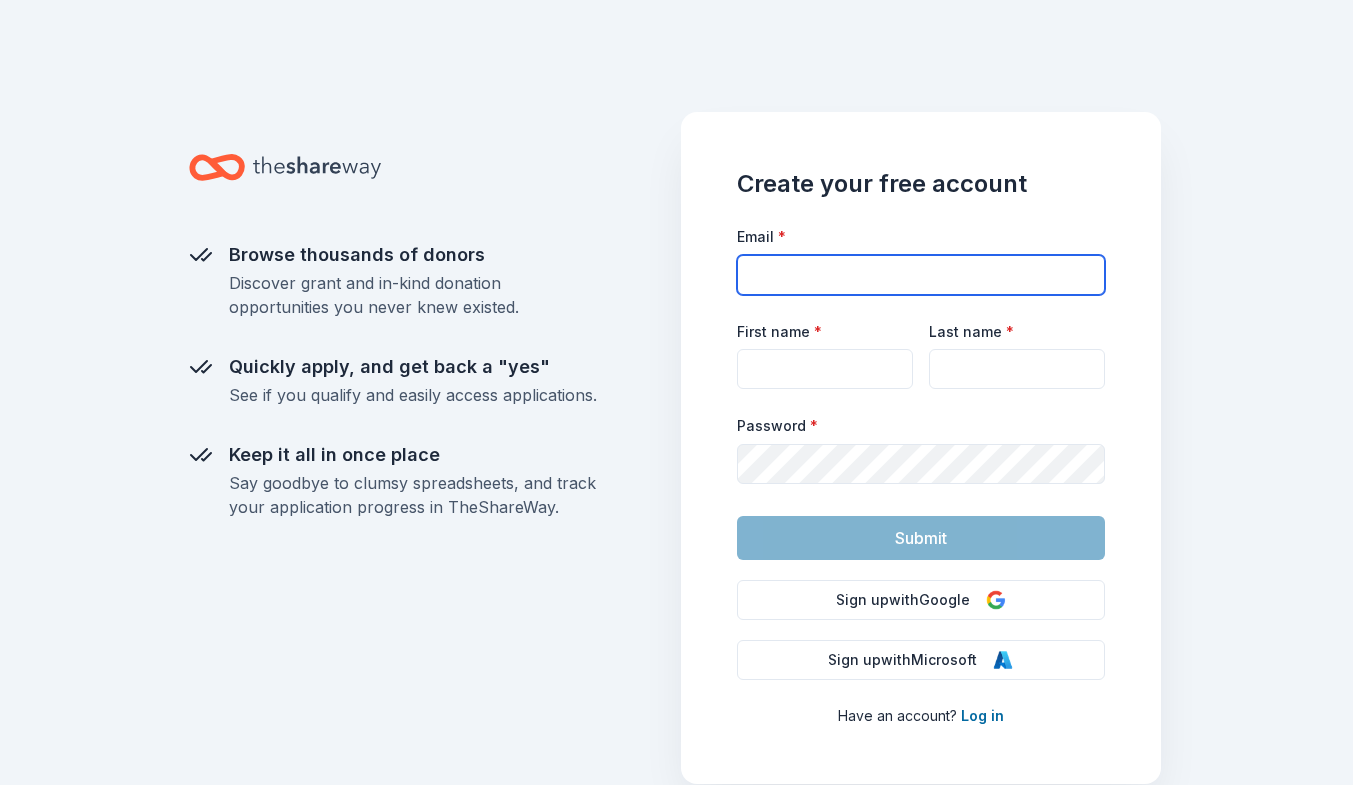 click on "Email *" at bounding box center (921, 275) 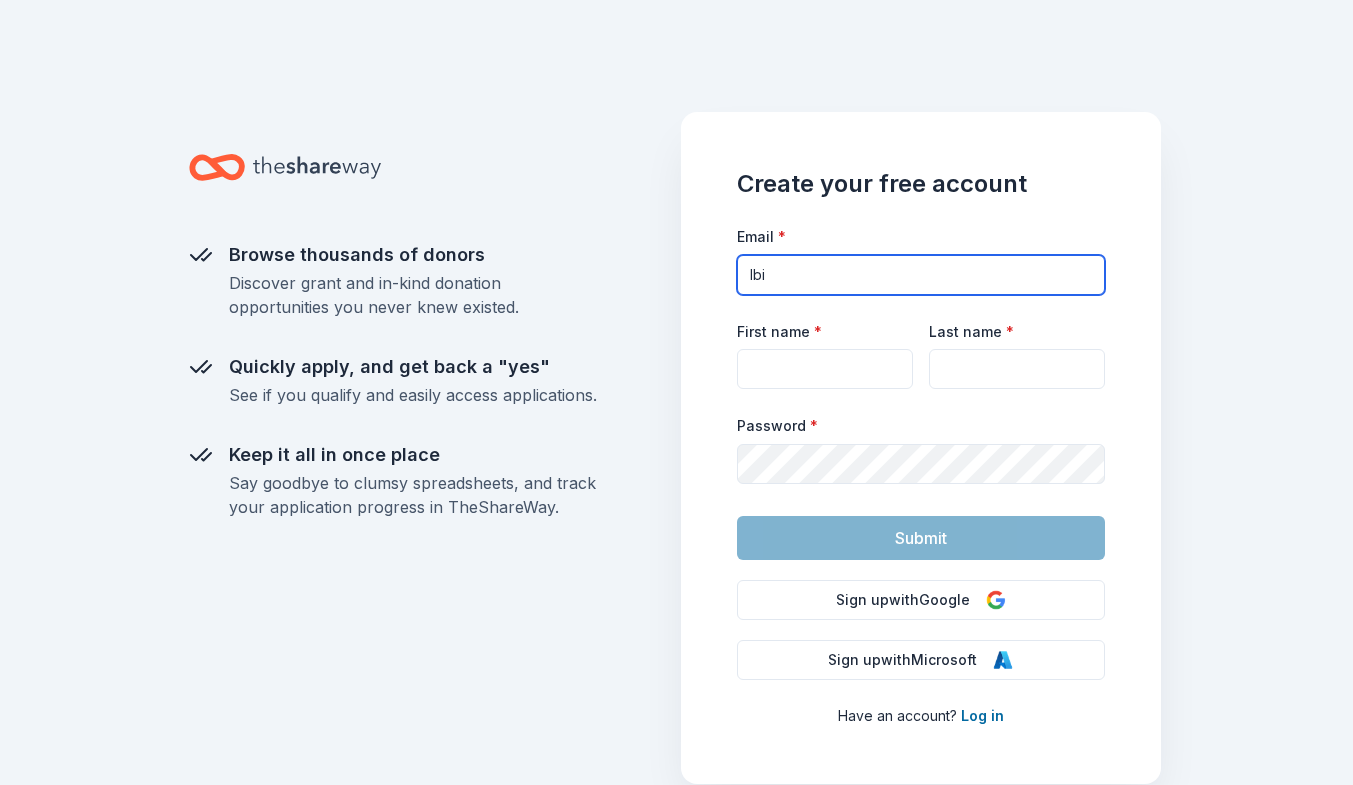 type on "lbillingsley@cwoahouston.org" 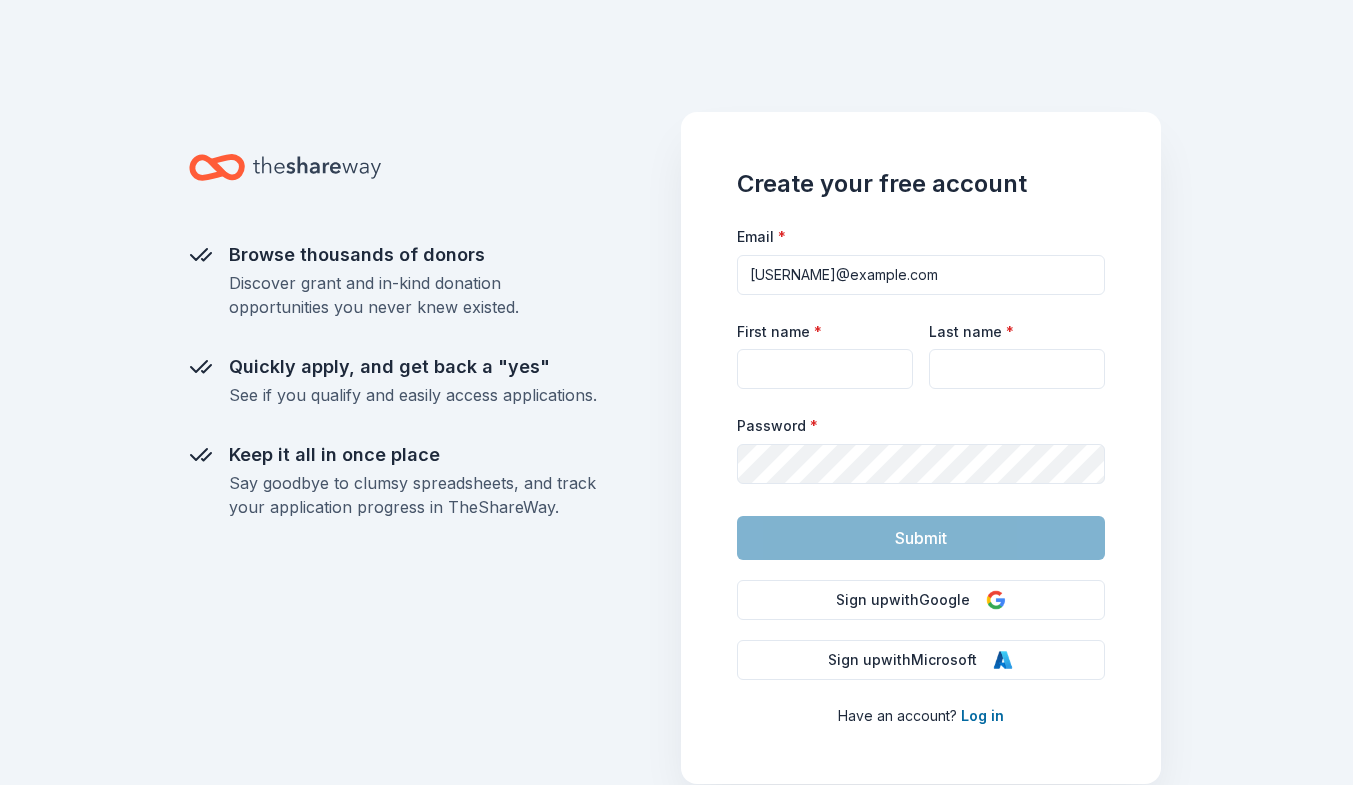 click on "First name * Last name *" at bounding box center [921, 354] 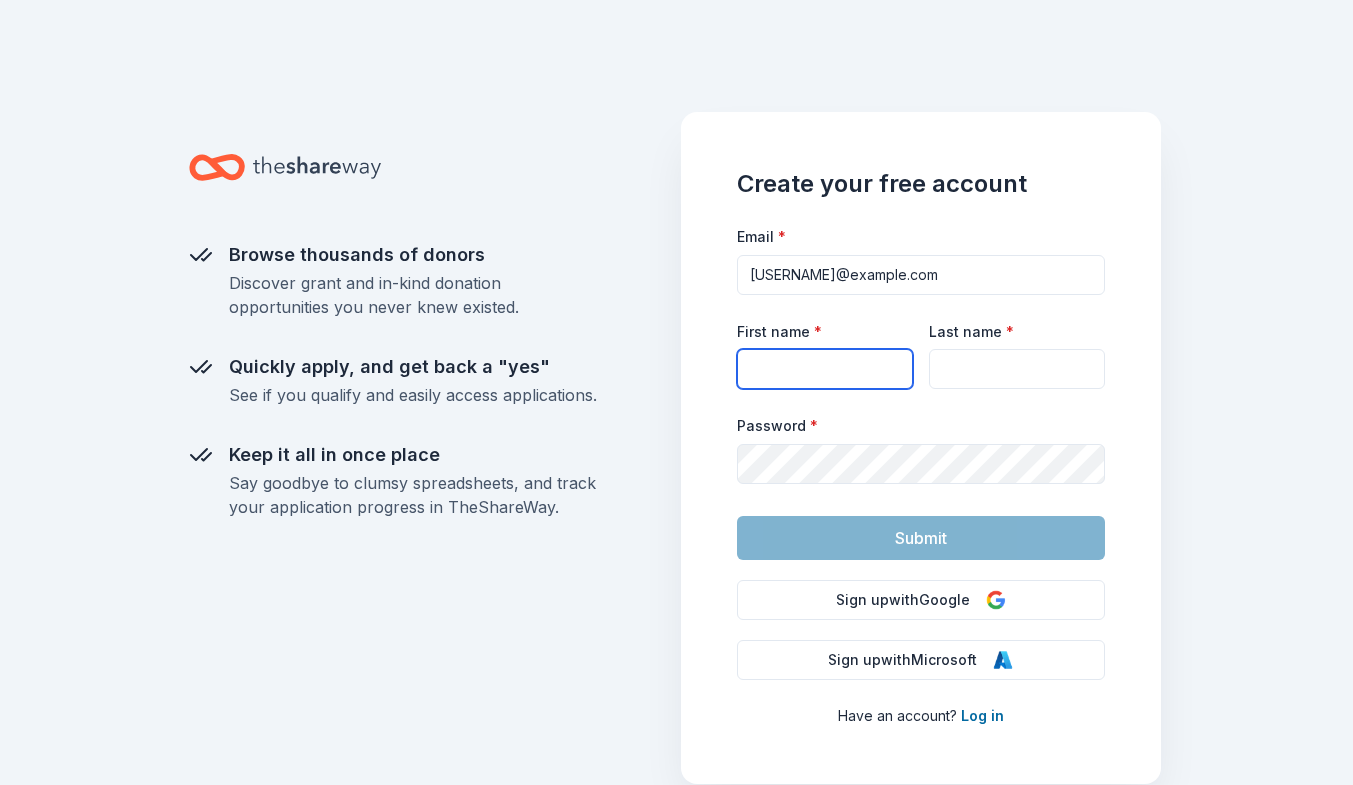 click on "First name *" at bounding box center [825, 369] 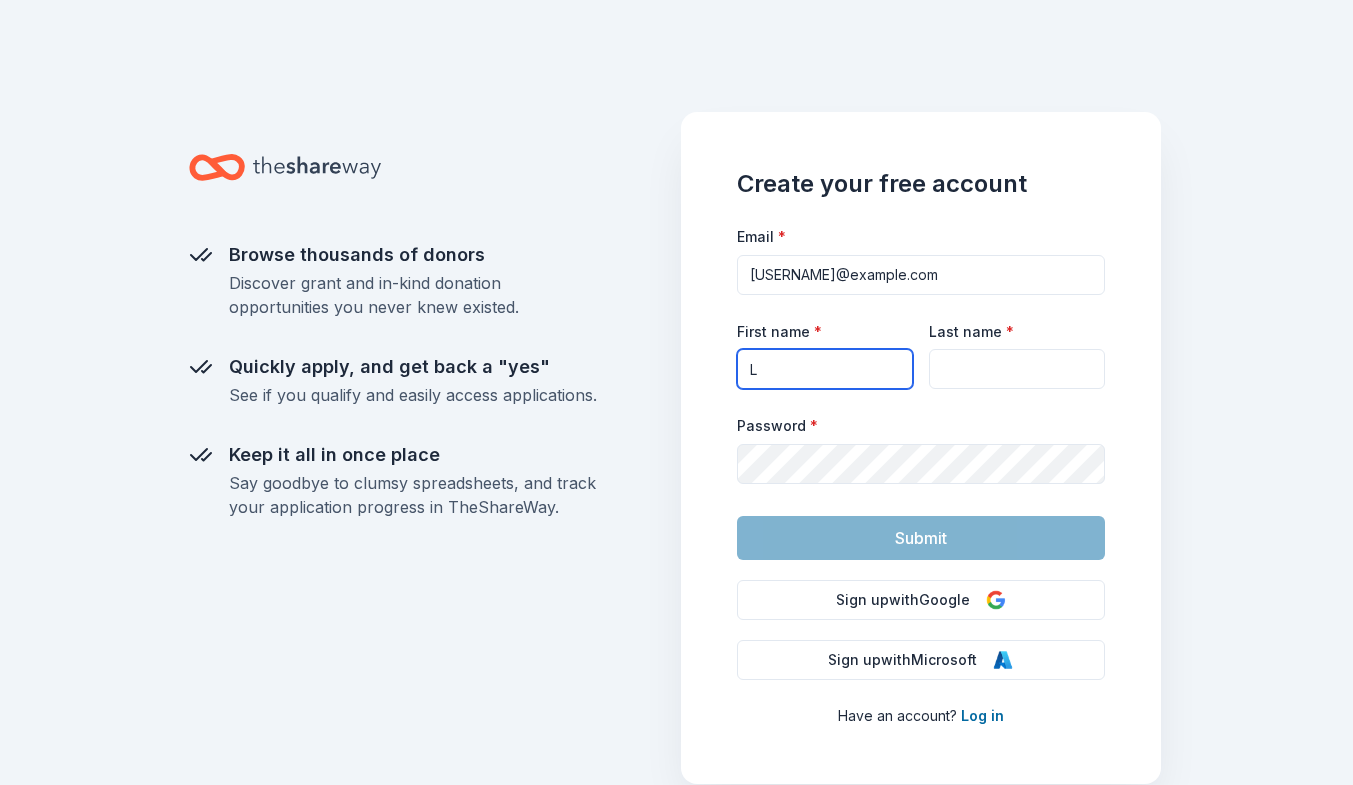 type on "LaShonda" 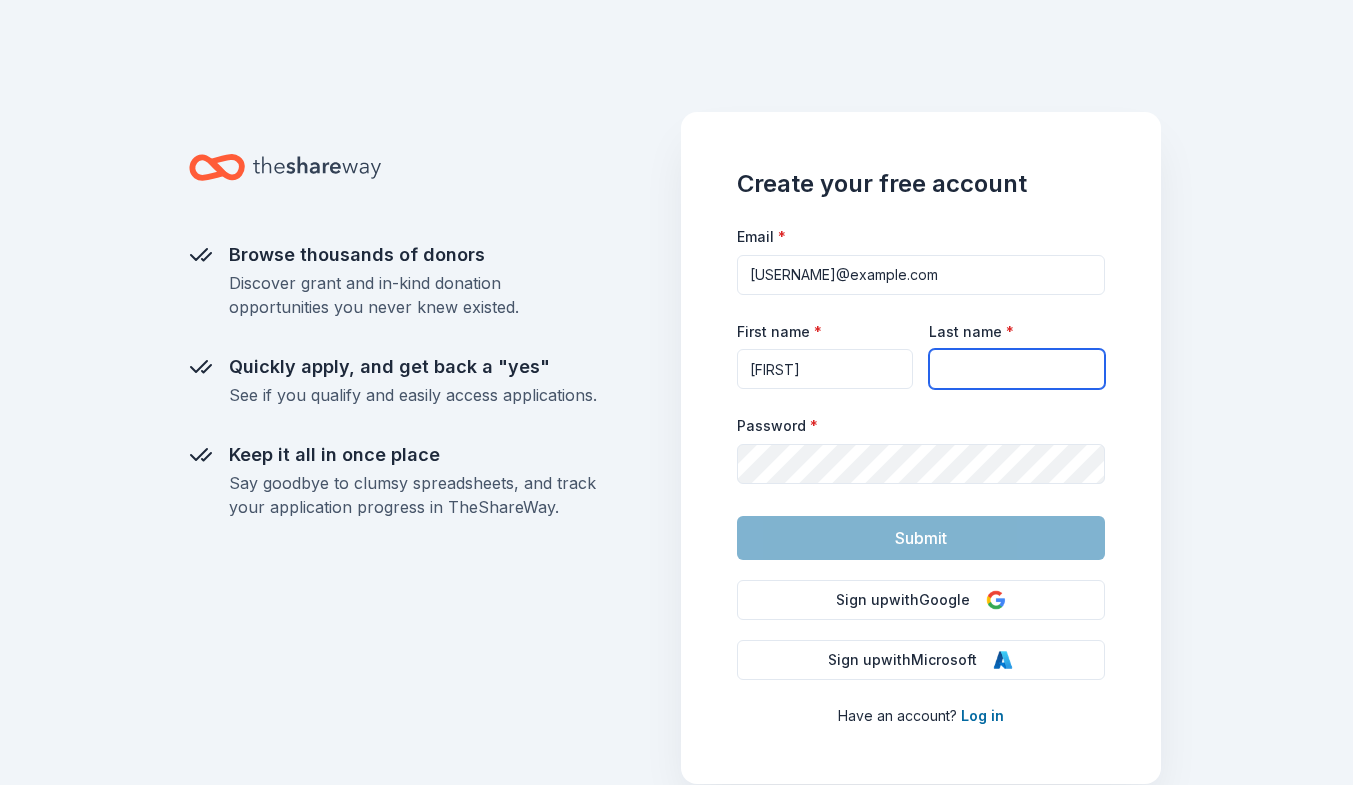type on "Sanders" 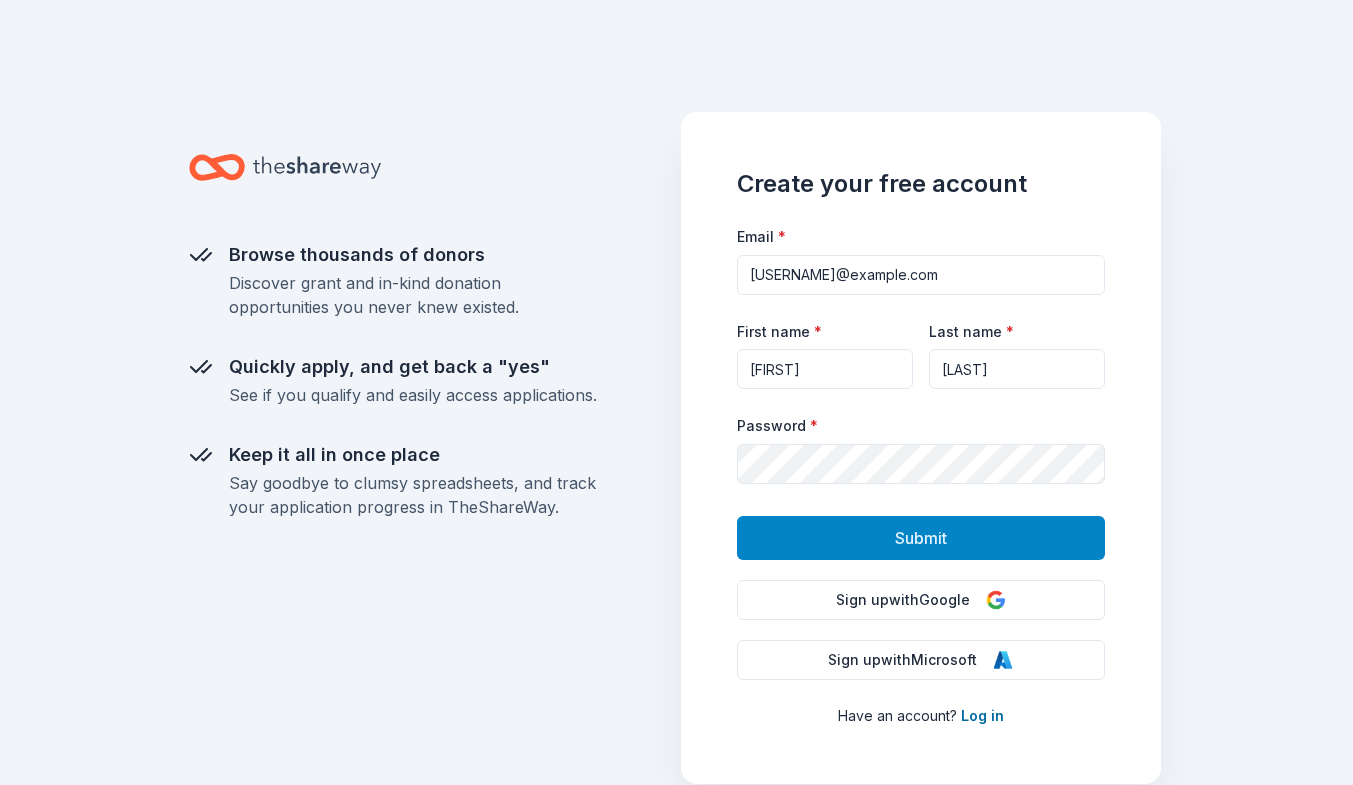 click on "Submit" at bounding box center (921, 538) 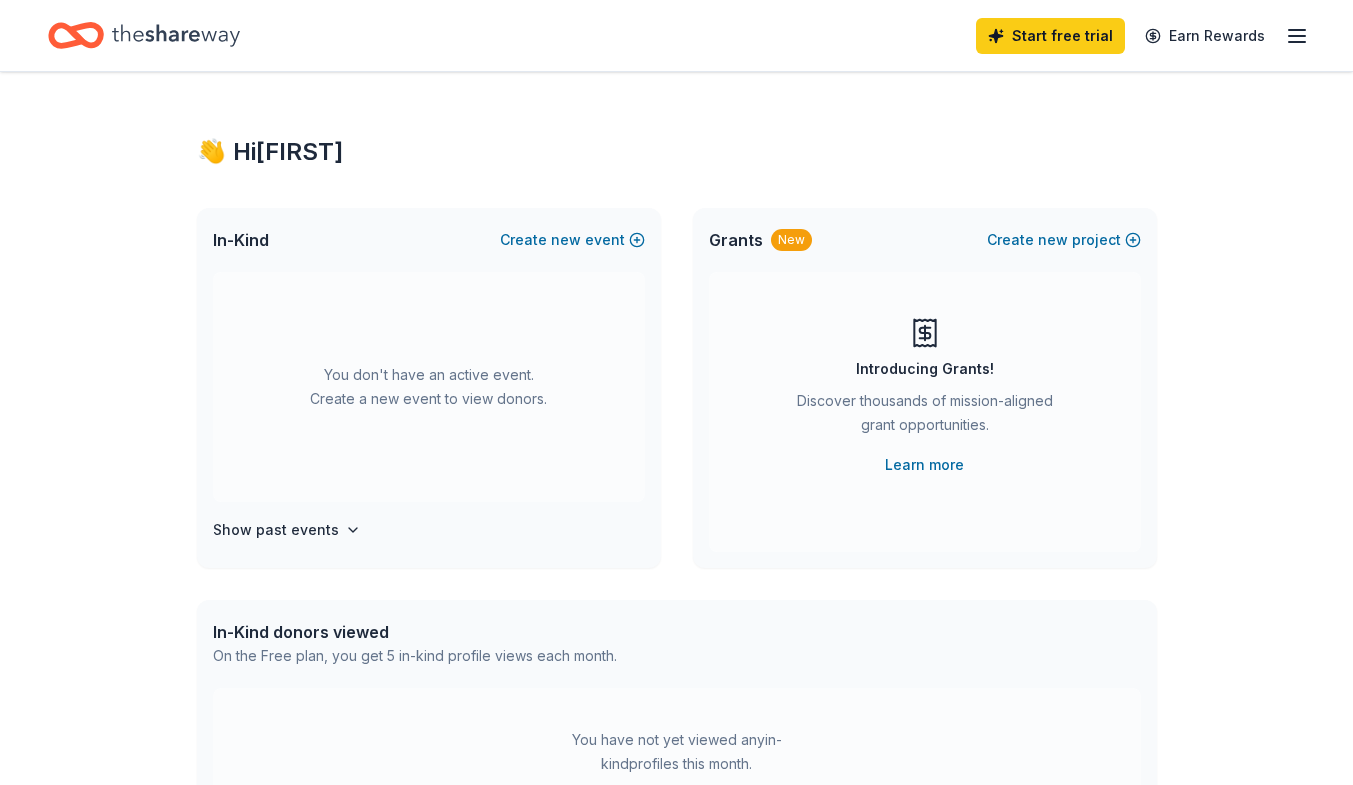 scroll, scrollTop: 0, scrollLeft: 0, axis: both 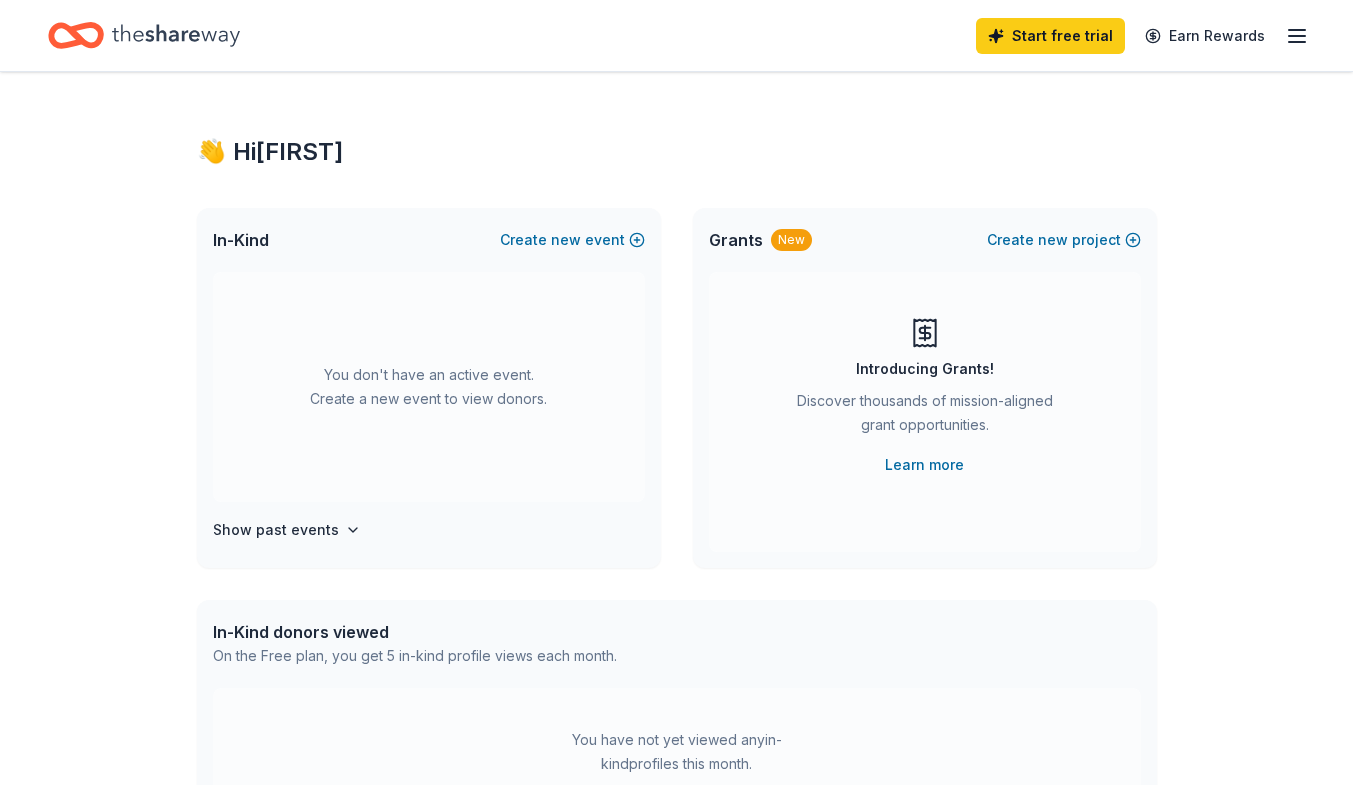 click on "👋 Hi [FIRST] In-Kind Create new event You don't have an active event. Create a new event to view donors. Show past events Grants New Create new project Introducing Grants! Discover thousands of mission-aligned grant opportunities. Learn more In-Kind donors viewed On the Free plan, you get 5 in-kind profile views each month. You have not yet viewed any in-kind profiles this month. Create a new event to view donors. Grants viewed On the Free plan, you get 5 grant profile views each month. You have not yet viewed any grant profiles this month. Create a new project to view grants." at bounding box center (677, 656) 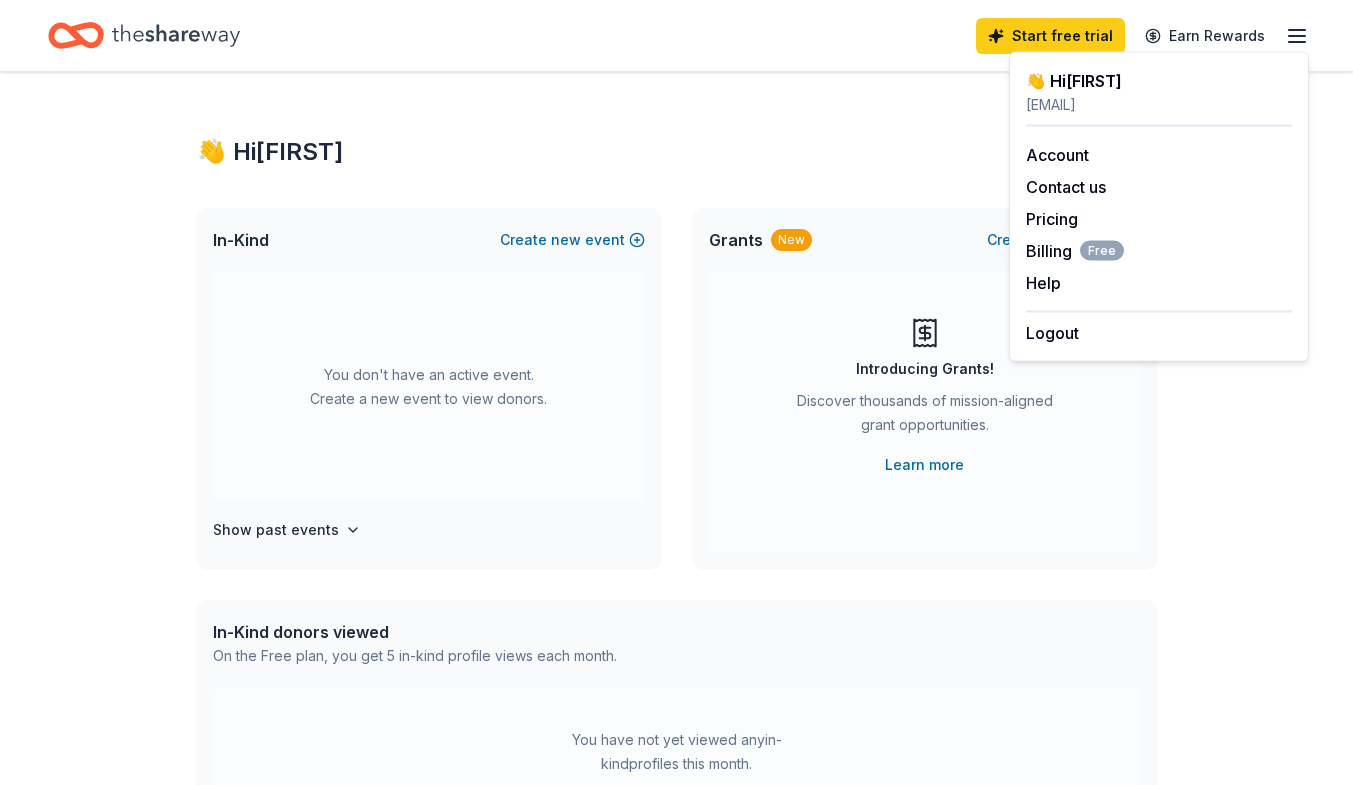 click on "👋 Hi  LaShonda In-Kind Create  new  event   You don't have an active event. Create a new event to view donors. Show past events Grants New Create  new  project   Introducing Grants! Discover thousands of mission-aligned grant opportunities. Learn more In-Kind donors viewed On the Free plan, you get 5 in-kind profile views each month. You have not yet viewed any  in-kind  profiles this month. Create a new  event   to view  donors . Grants viewed On the Free plan, you get 5 grant profile views each month. You have not yet viewed any  grant  profiles this month. Create a new  project   to view  grants ." at bounding box center [677, 656] 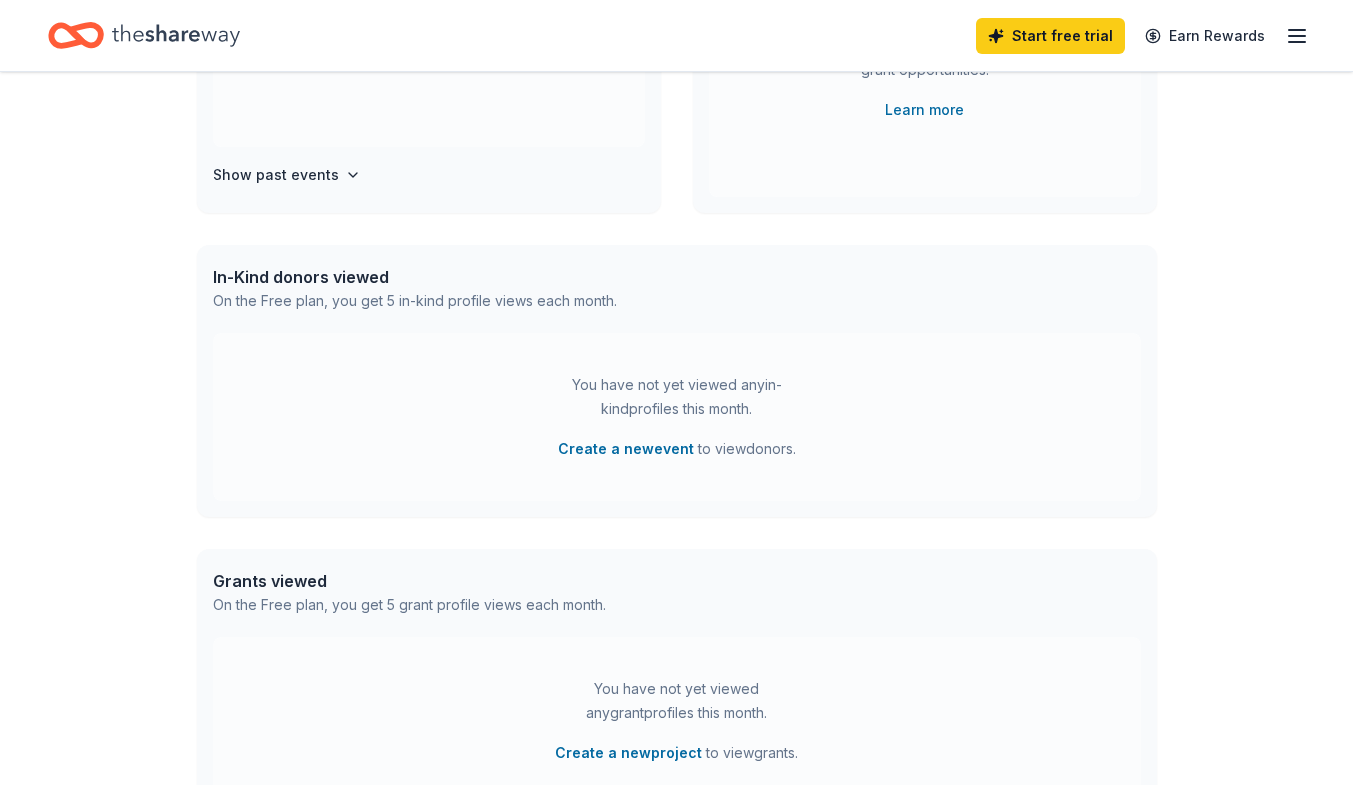 scroll, scrollTop: 400, scrollLeft: 0, axis: vertical 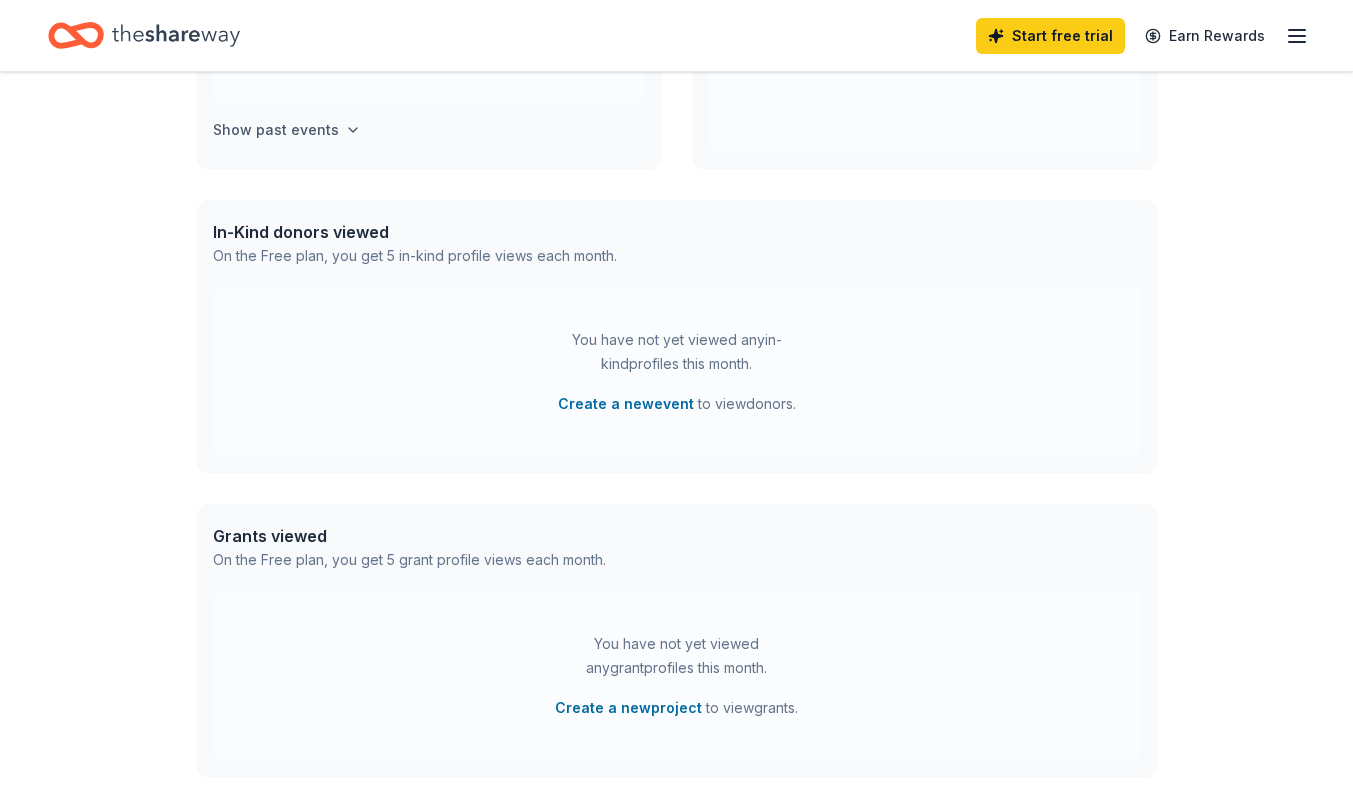 click on "Show past events" at bounding box center [276, 130] 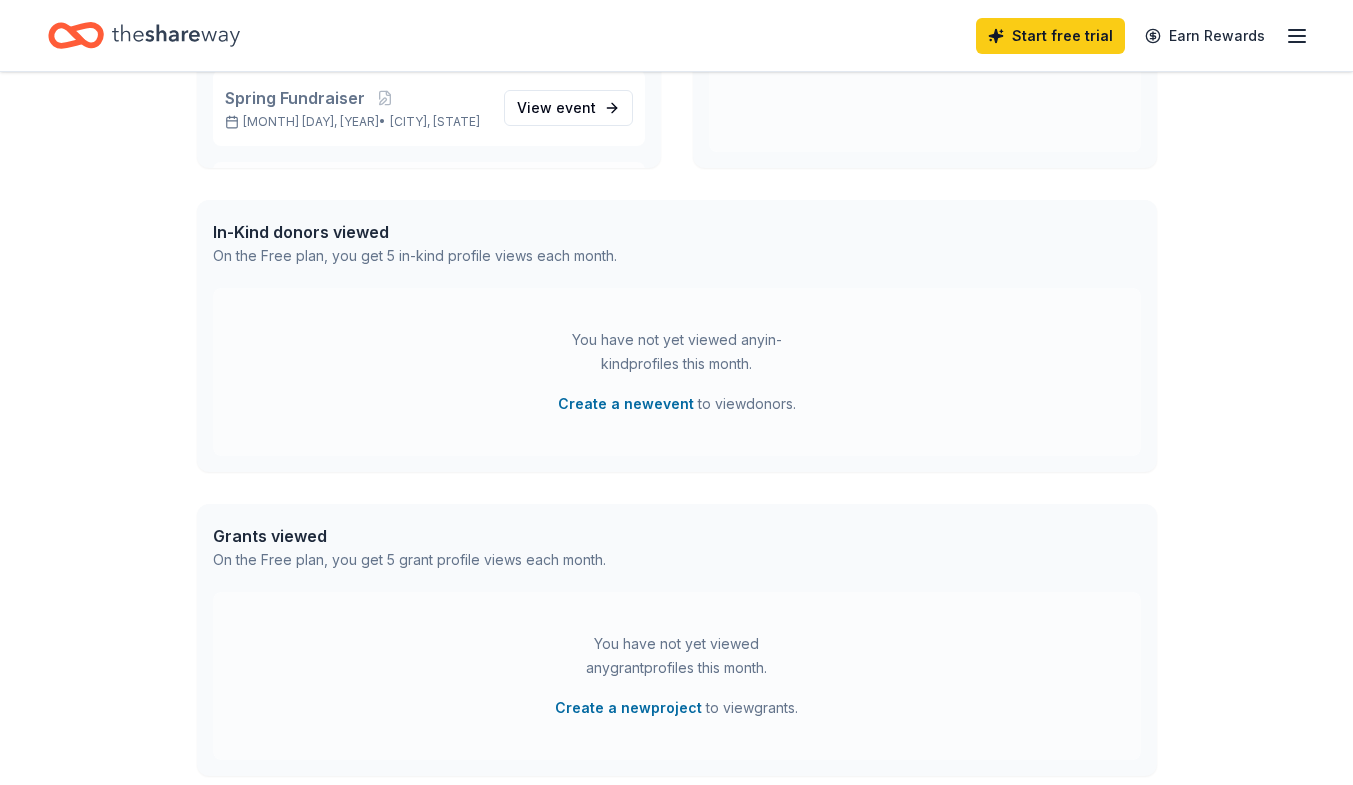 scroll, scrollTop: 230, scrollLeft: 0, axis: vertical 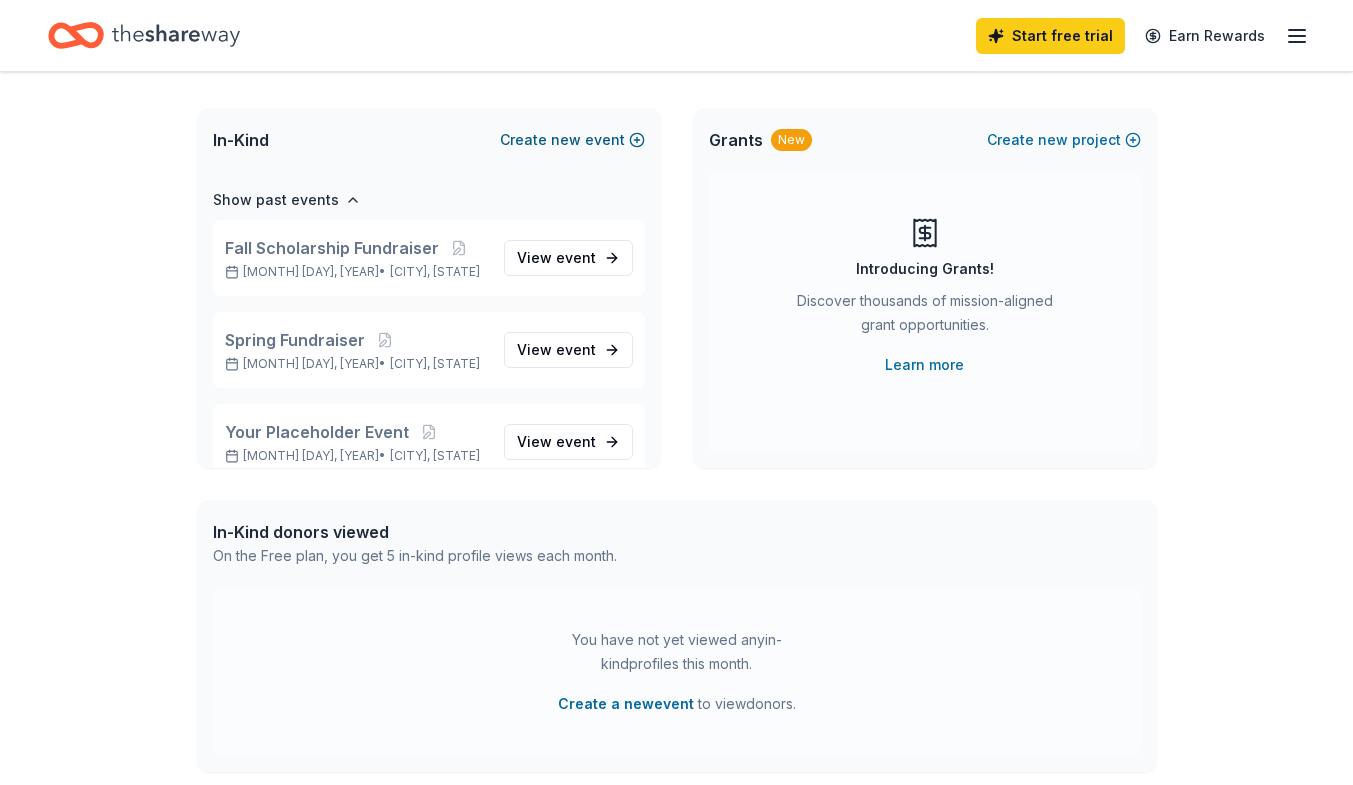 click on "Create  new  event" at bounding box center [572, 140] 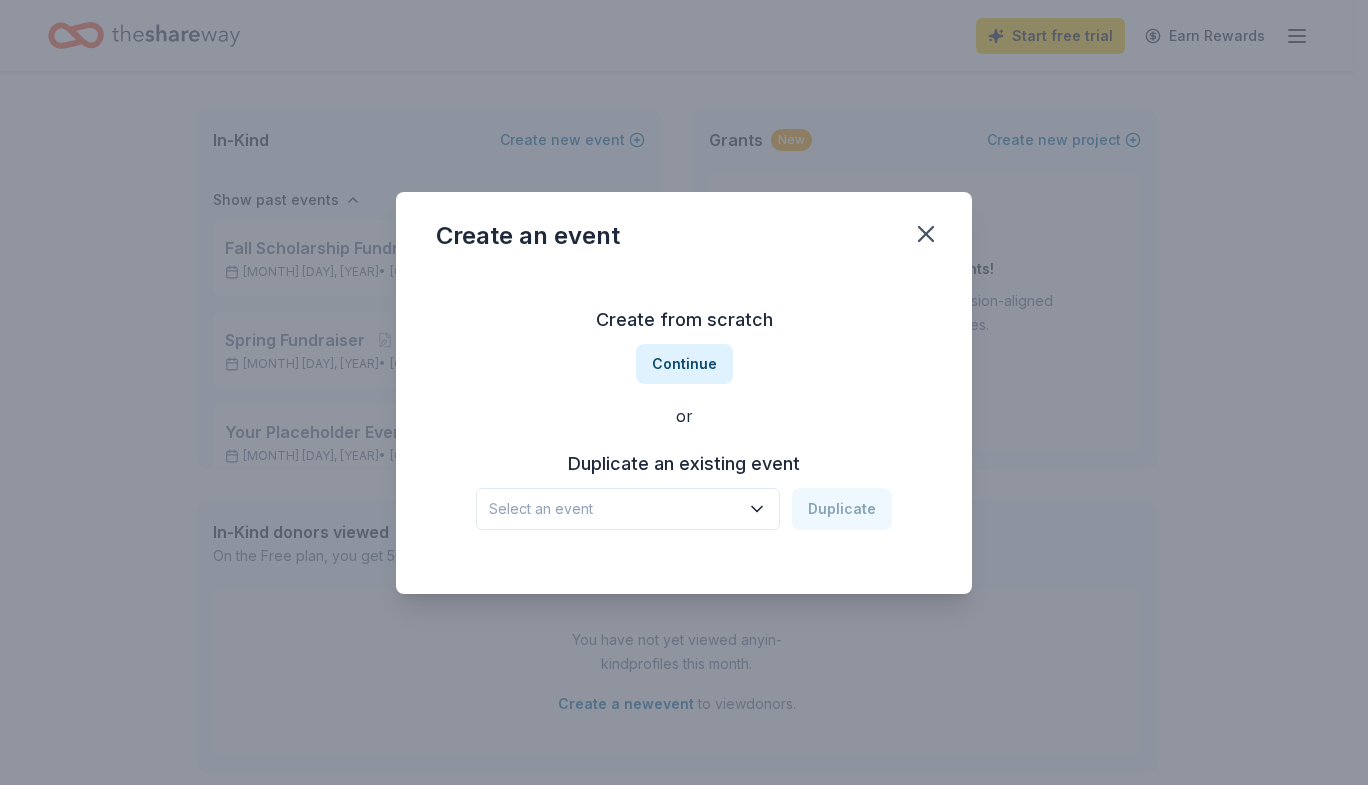 click on "Select an event" at bounding box center [614, 509] 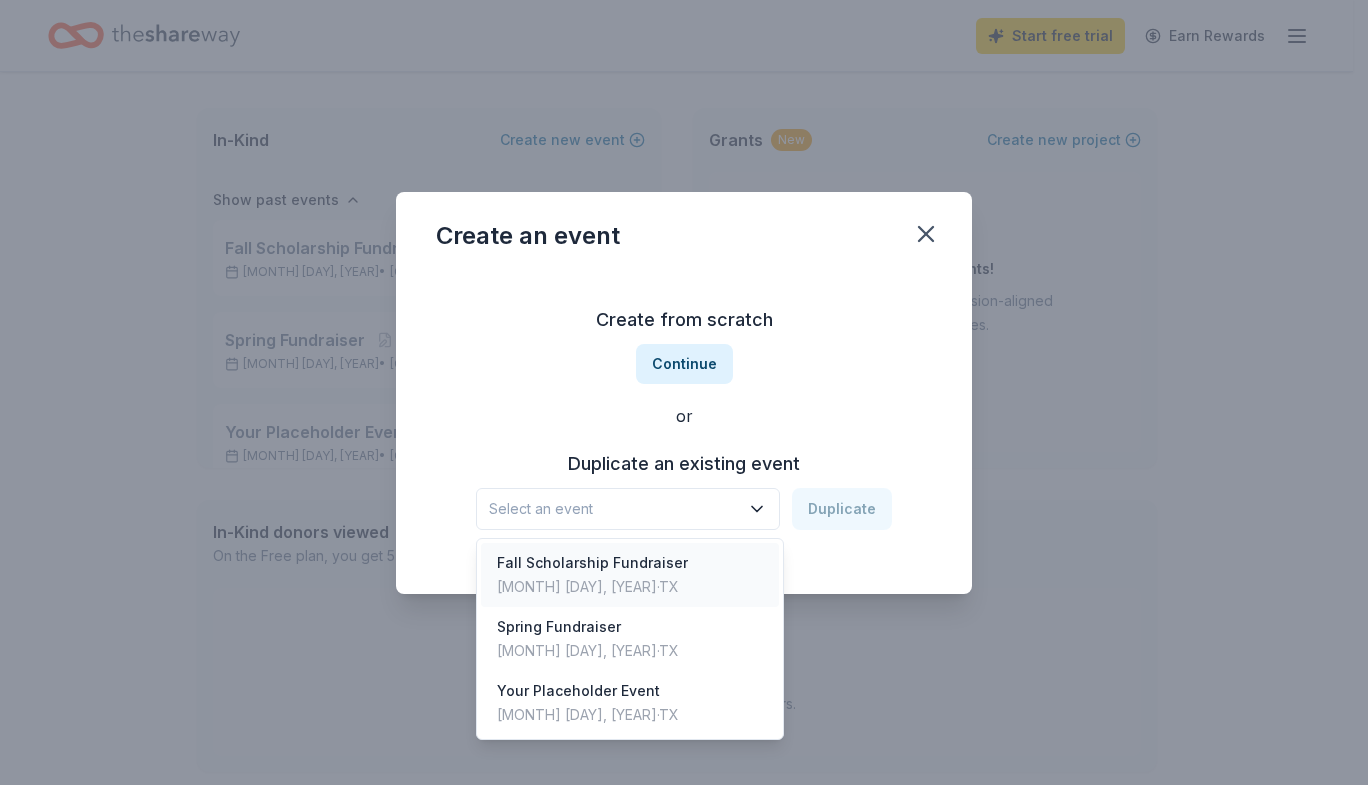 click on "Oct 19, 2024  ·  TX" at bounding box center (592, 587) 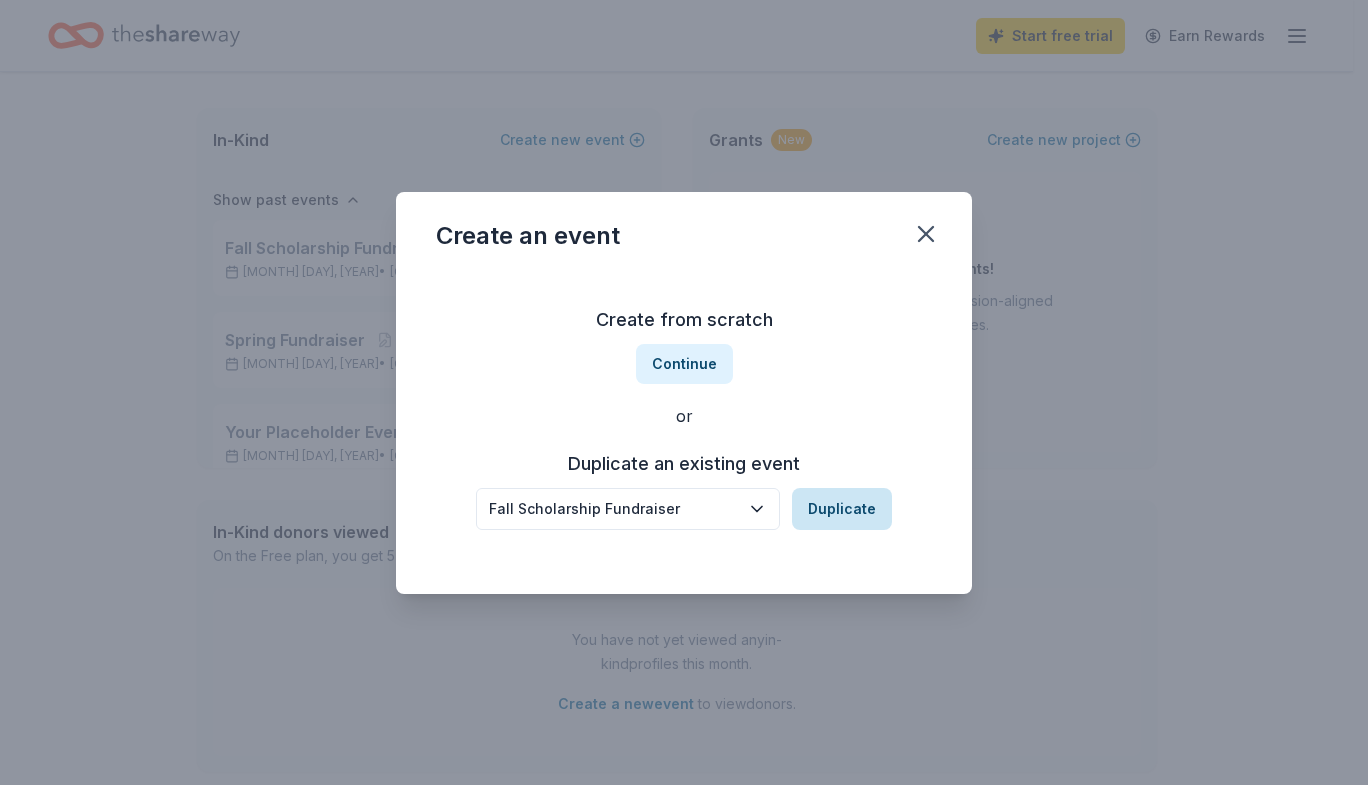 click on "Duplicate" at bounding box center (842, 509) 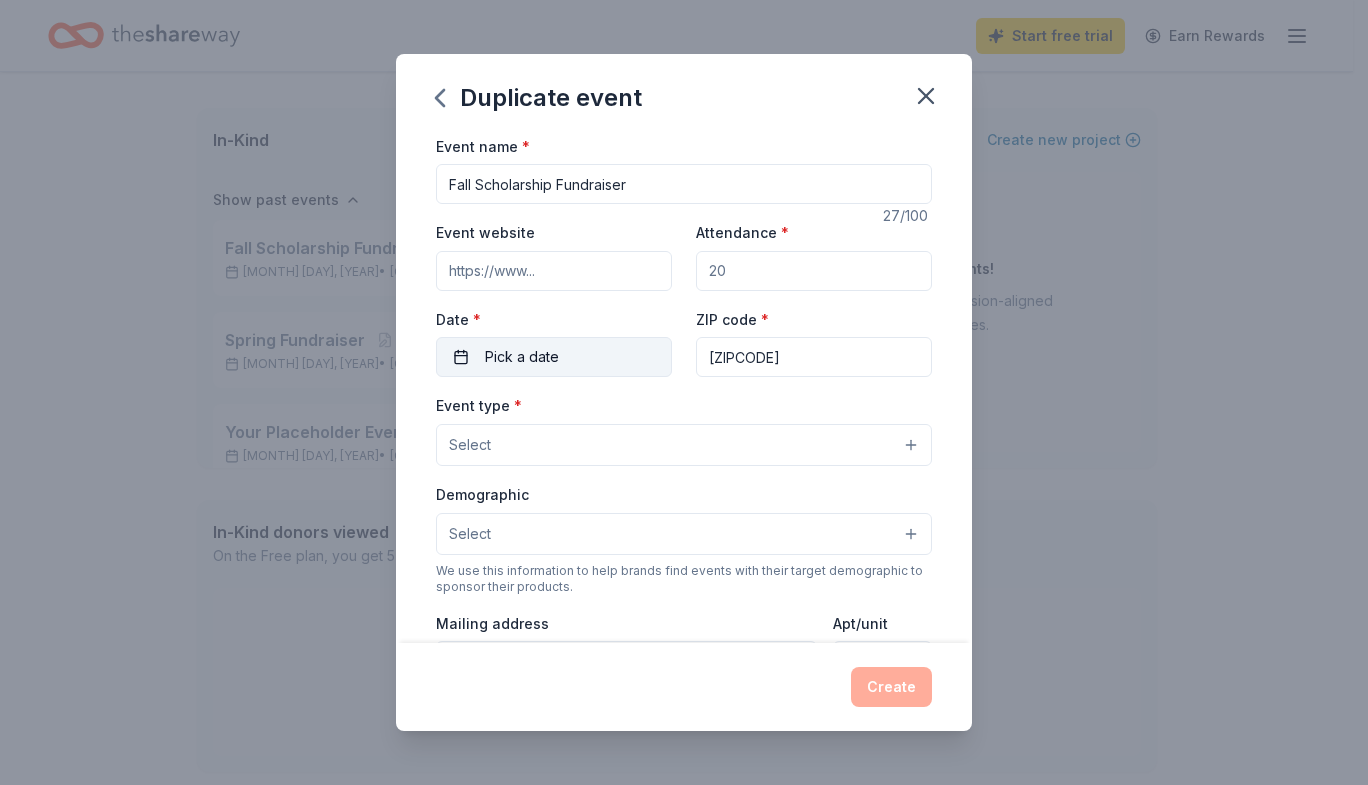click on "Pick a date" at bounding box center (522, 357) 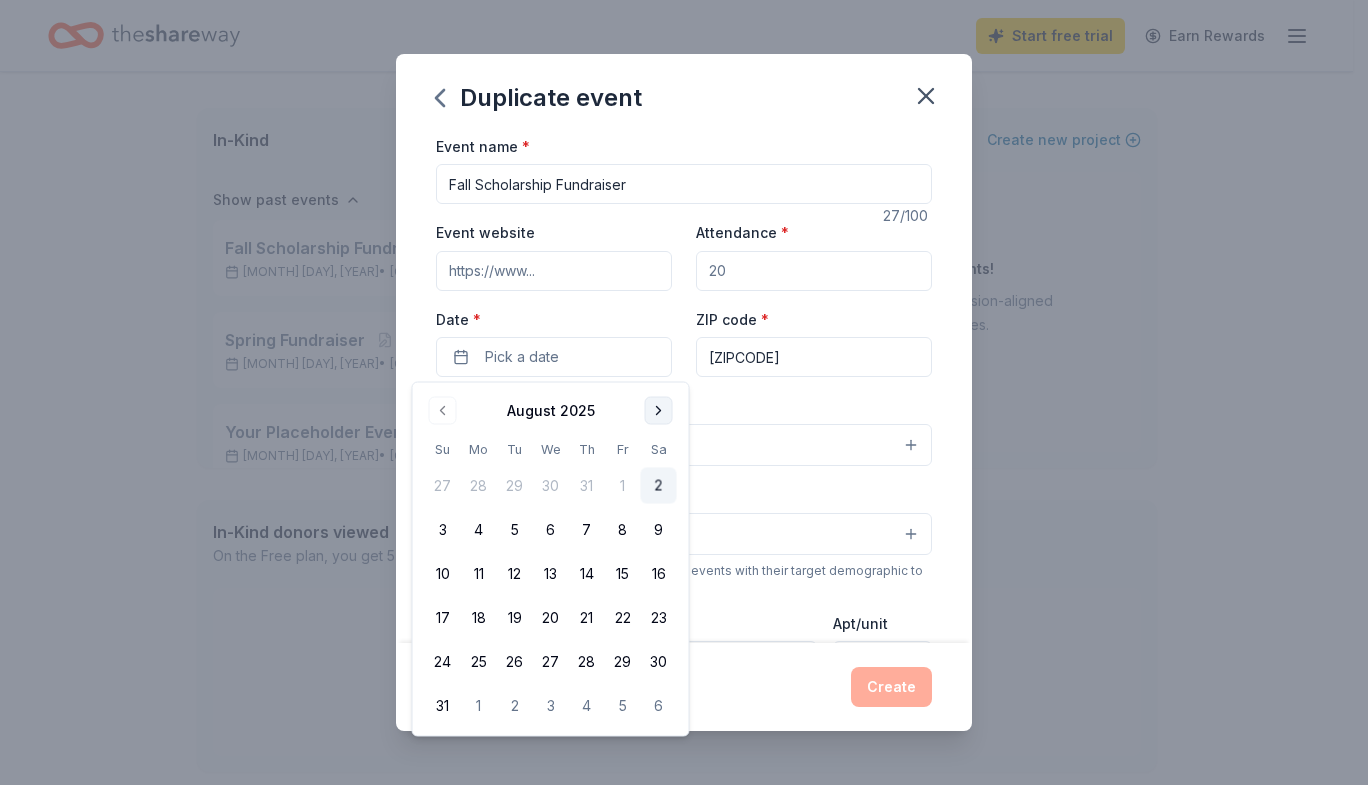 click at bounding box center (659, 411) 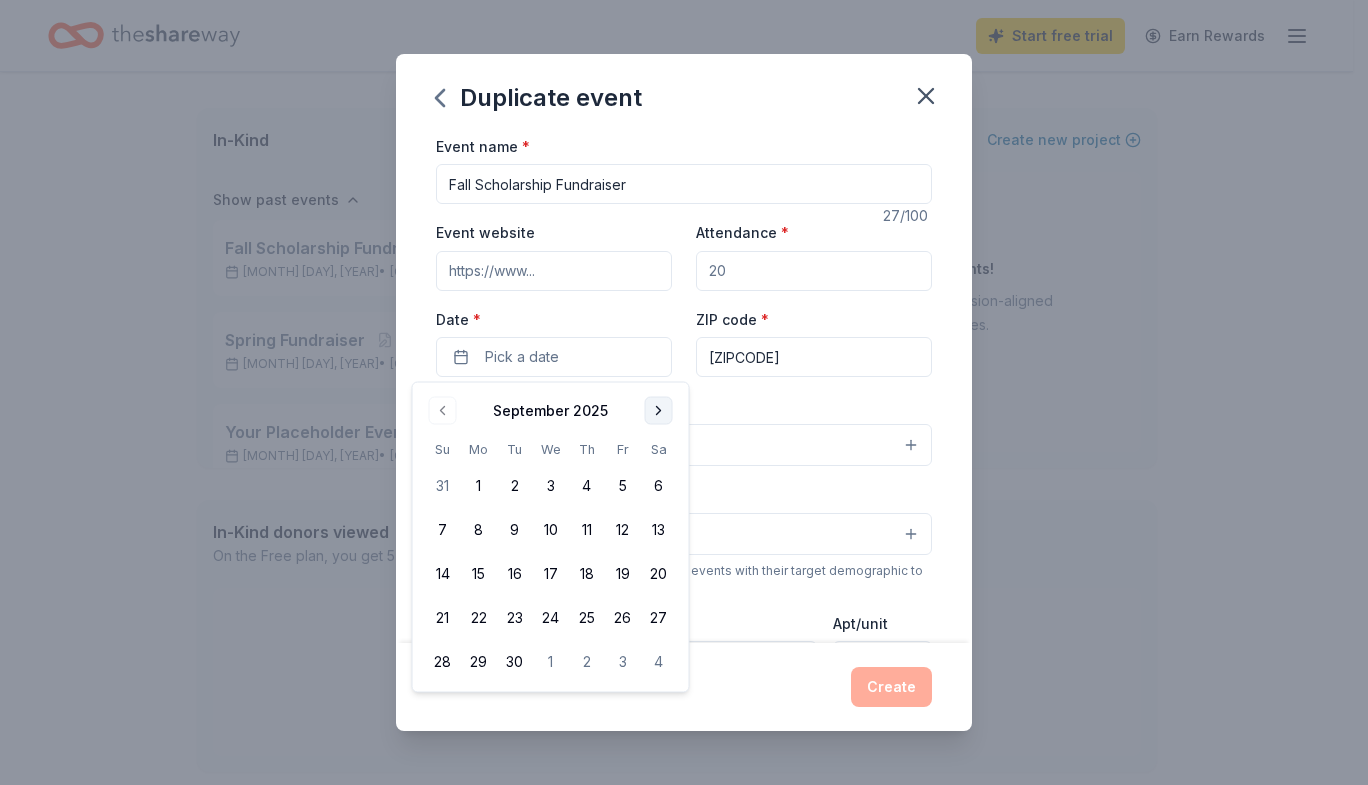 click at bounding box center (659, 411) 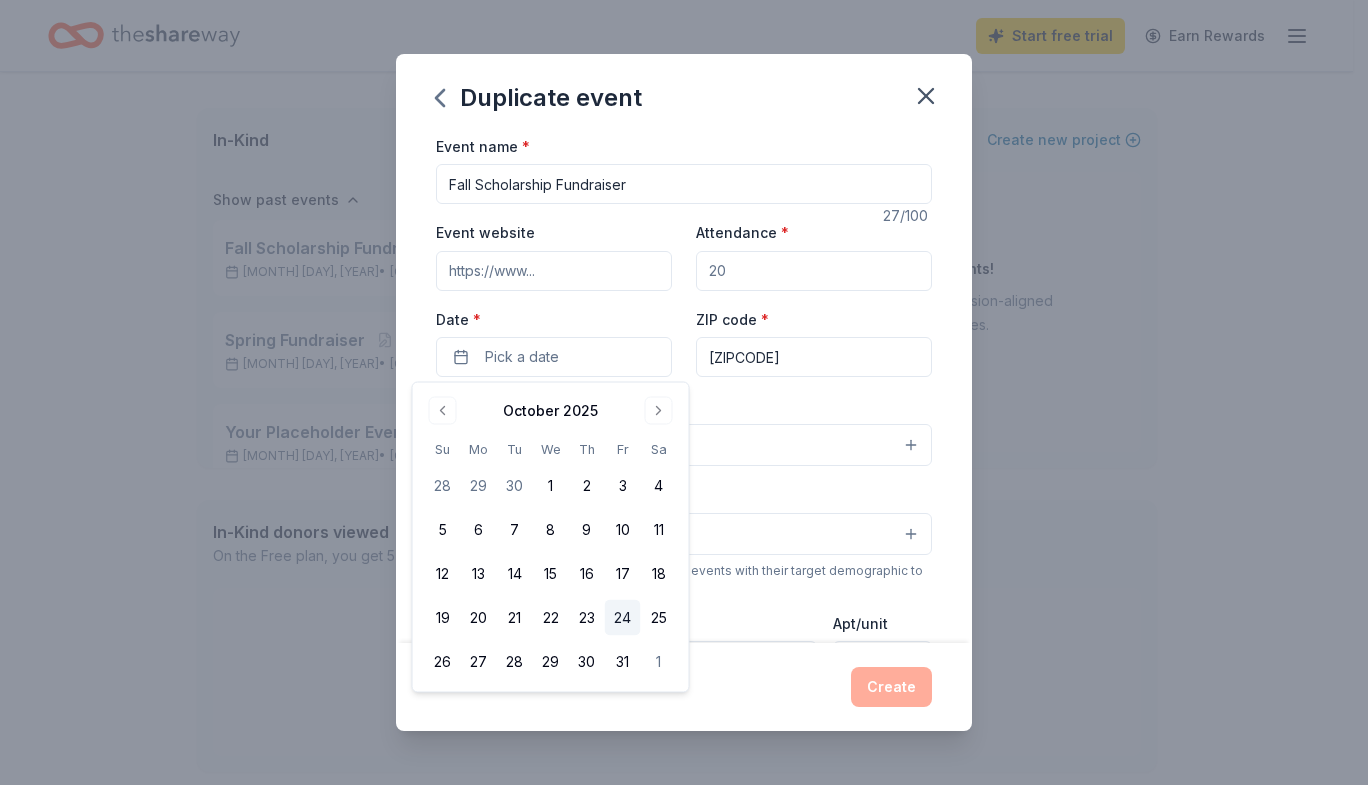 click on "24" at bounding box center [623, 618] 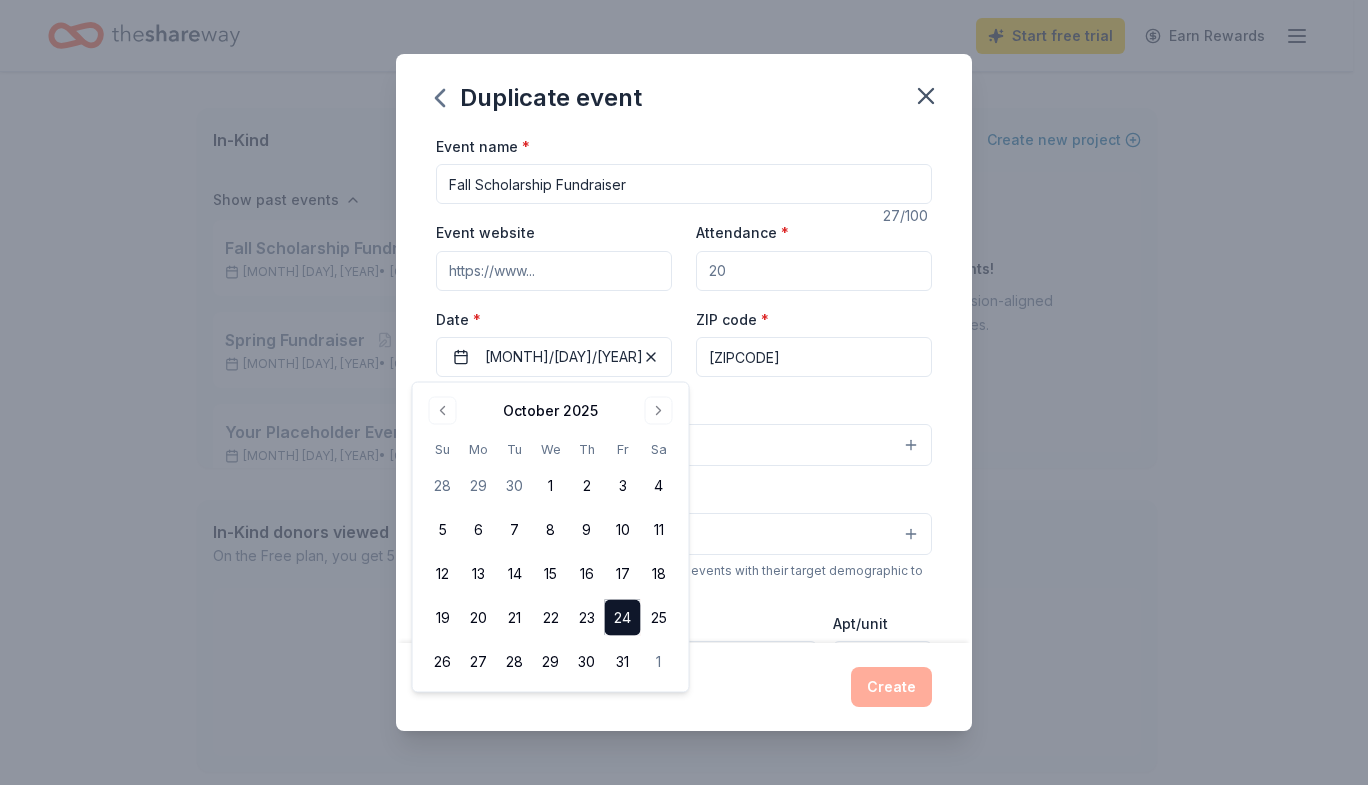 click on "77020" at bounding box center [814, 357] 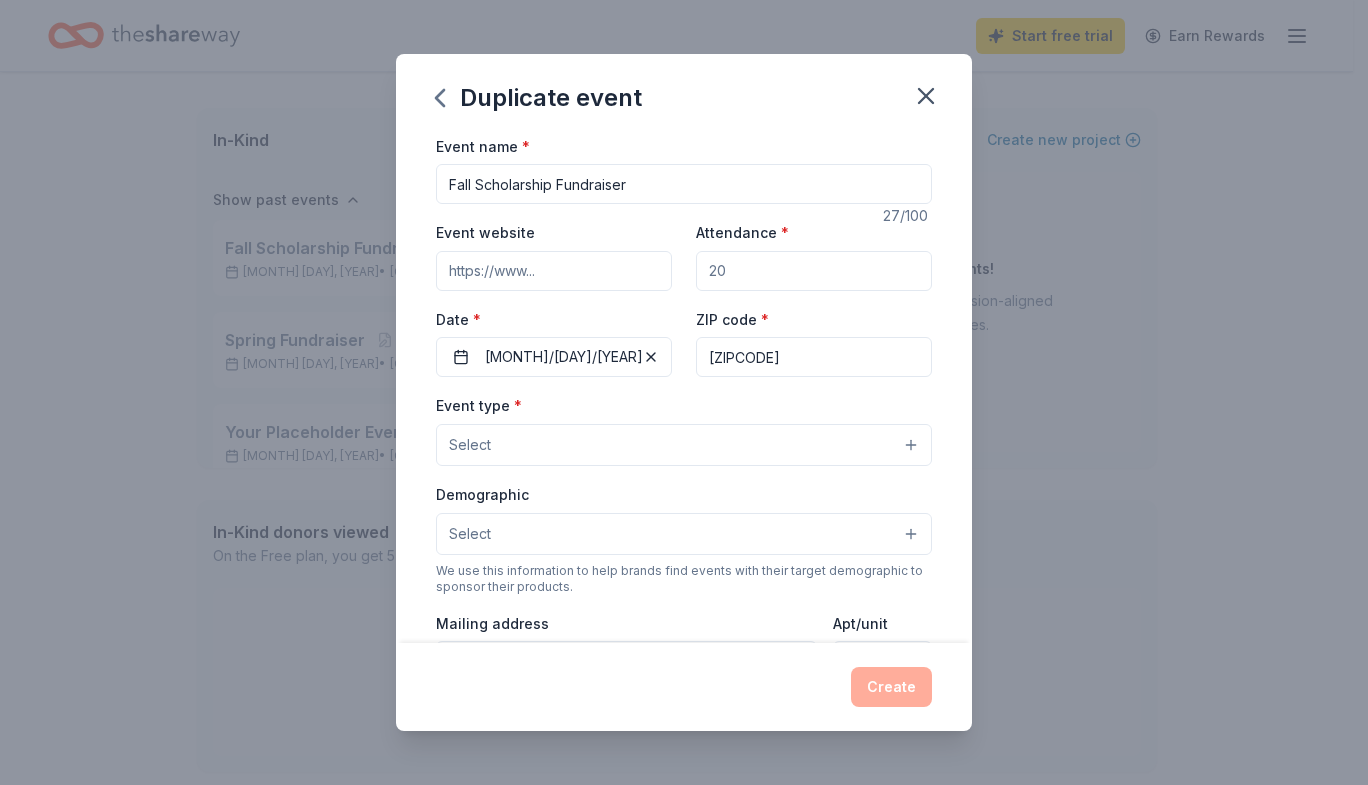 click on "Select" at bounding box center [470, 445] 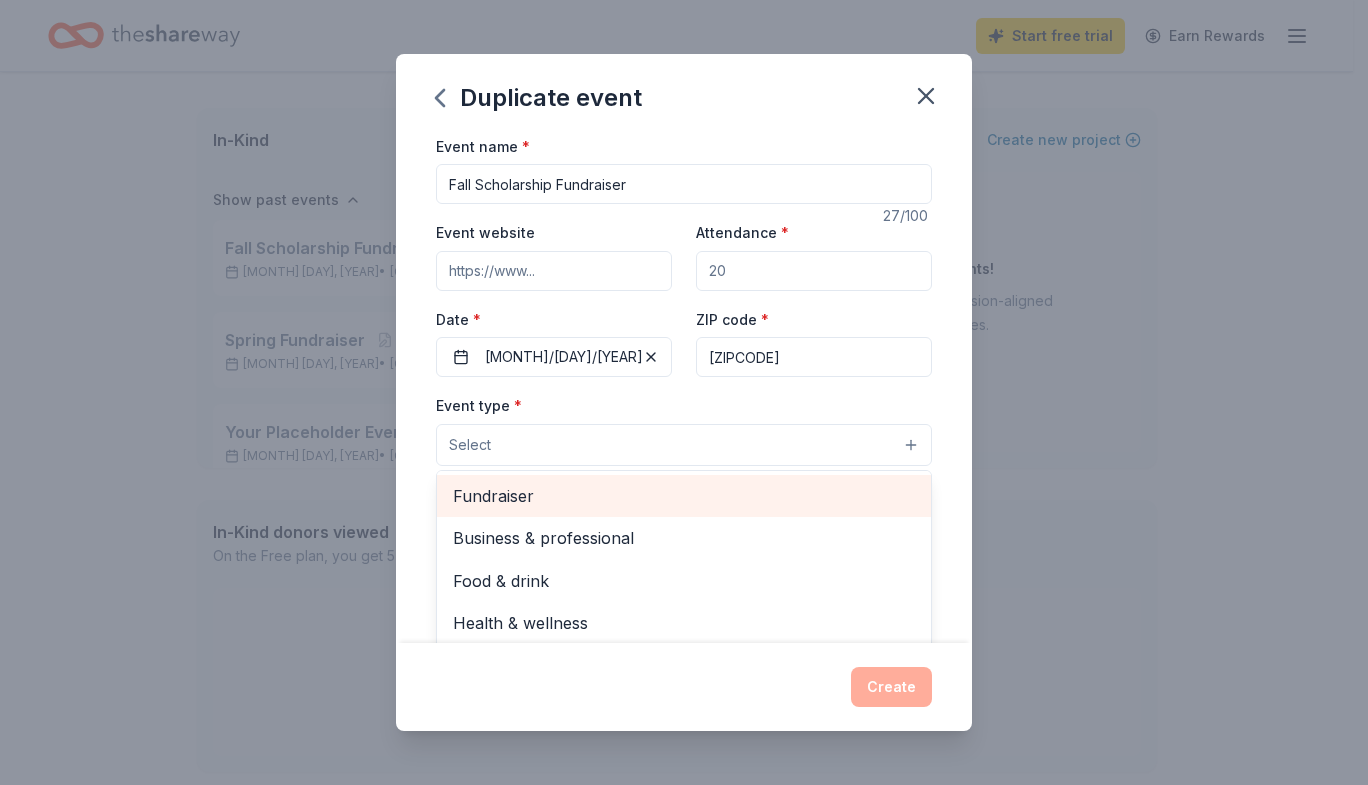 click on "Fundraiser" at bounding box center [684, 496] 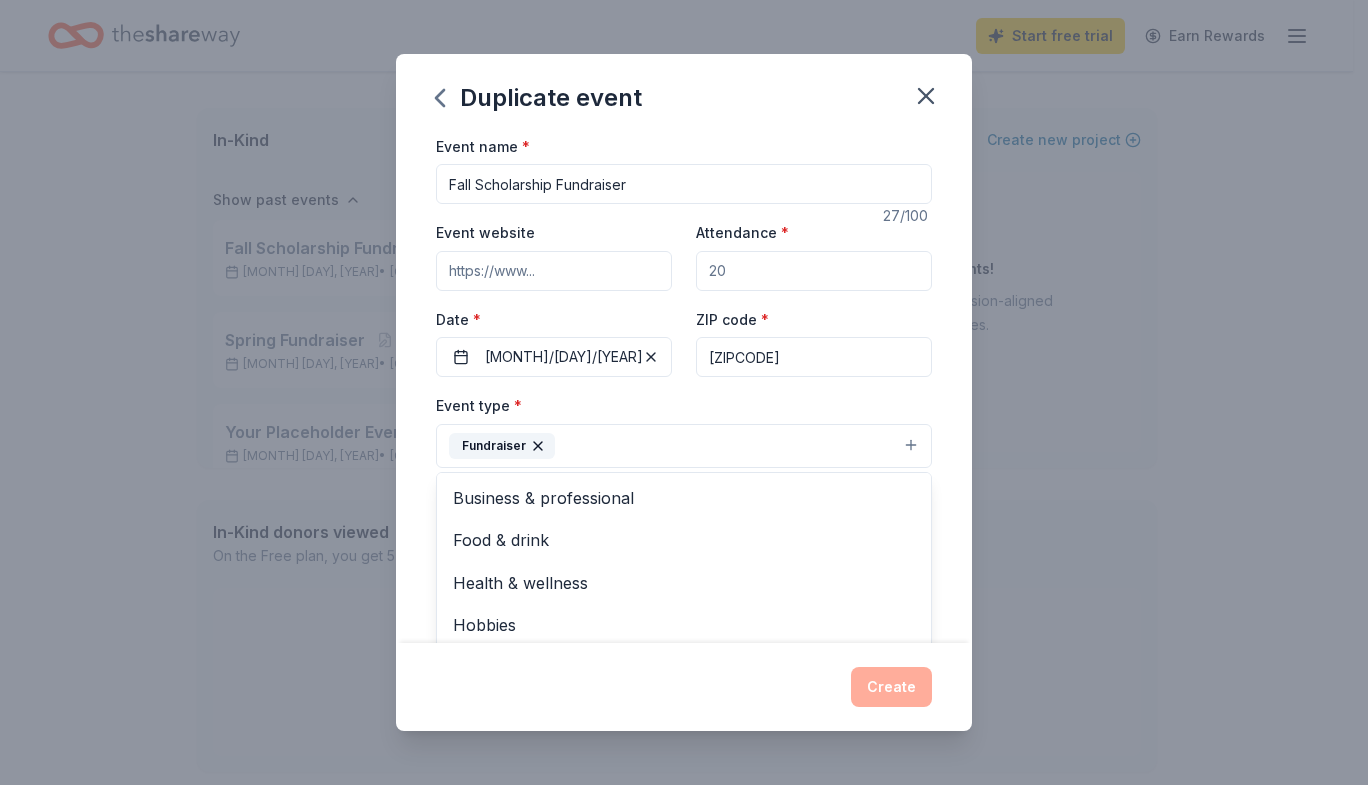 click on "Event name * Fall Scholarship Fundraiser 27 /100 Event website Attendance * Date * 10/24/2025 ZIP code * 77020 Event type * Fundraiser Business & professional Food & drink Health & wellness Hobbies Music Performing & visual arts Demographic Select We use this information to help brands find events with their target demographic to sponsor their products. Mailing address Apt/unit Description What are you looking for? * Auction & raffle Meals Snacks Desserts Alcohol Beverages Send me reminders Email me reminders of donor application deadlines Recurring event Copy donors Saved Applied Approved Received Declined Not interested All copied donors will be given "saved" status in your new event. Companies that are no longer donating will not be copied." at bounding box center [684, 389] 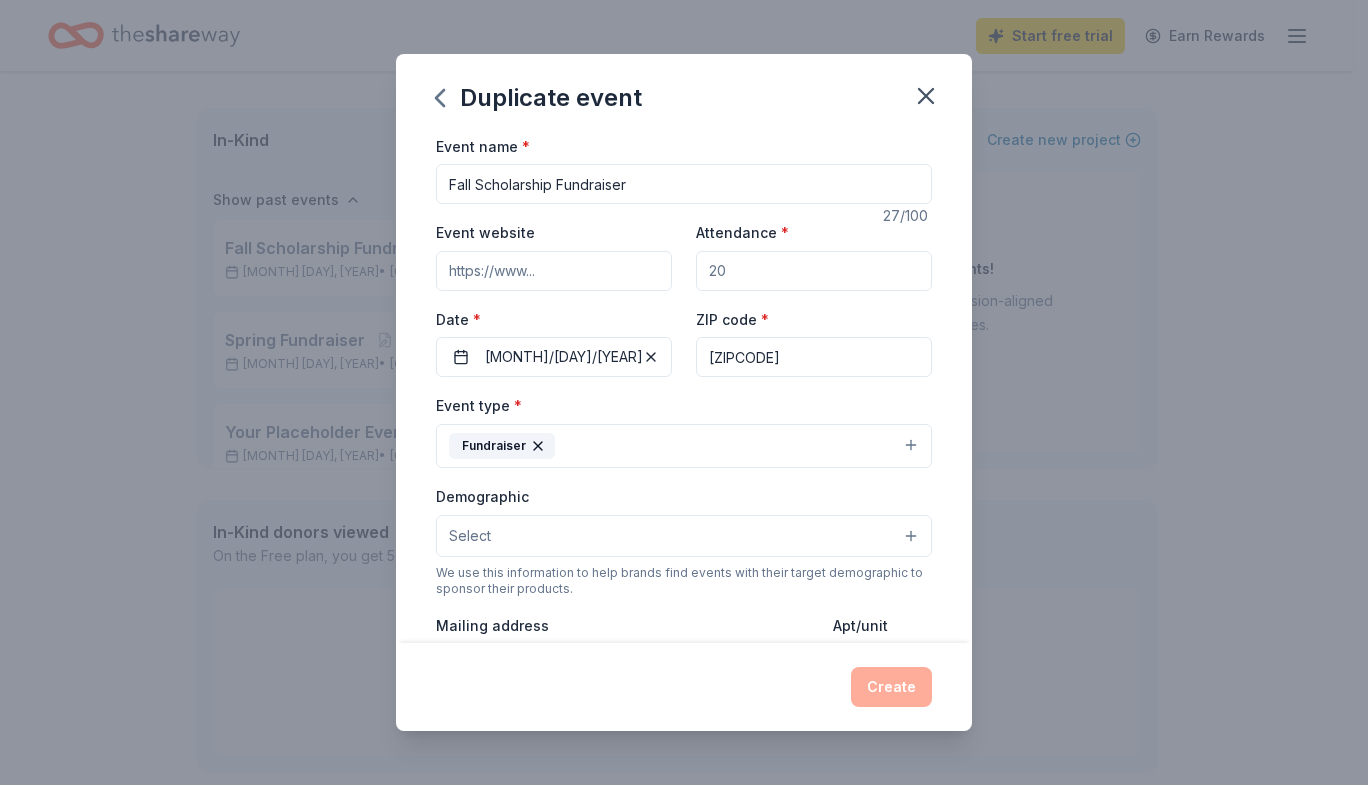 click on "Select" at bounding box center (684, 536) 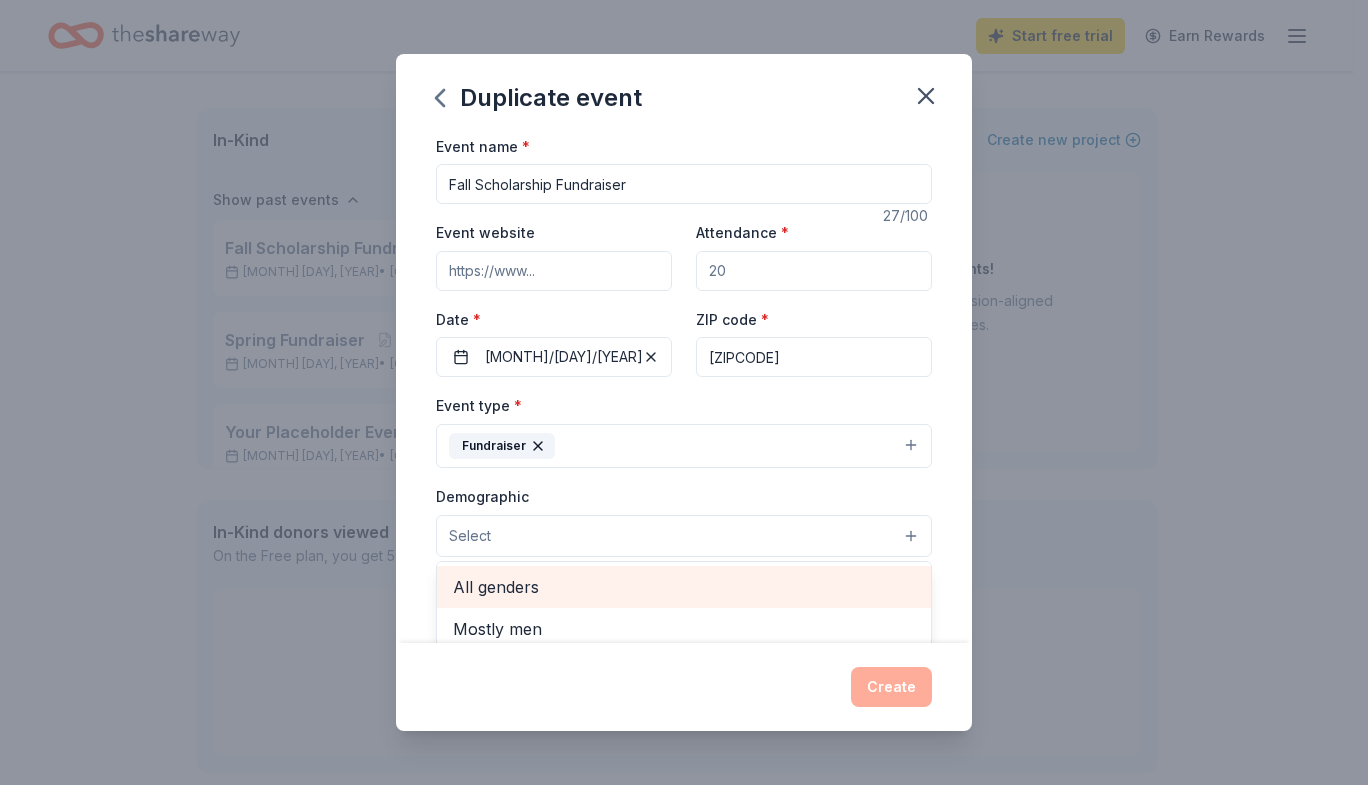 click on "All genders" at bounding box center [684, 587] 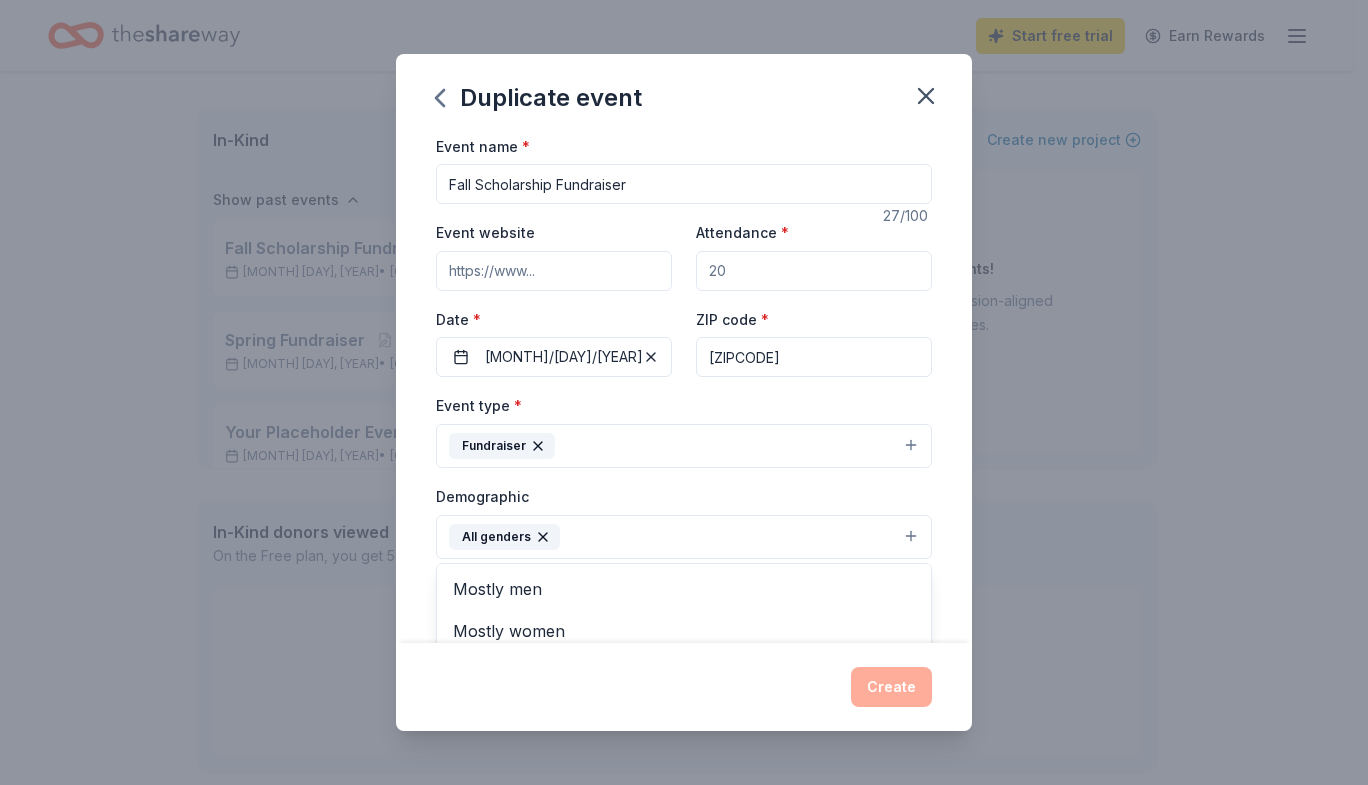 click on "Event name * Fall Scholarship Fundraiser 27 /100 Event website Attendance * Date * 10/24/2025 ZIP code * 77020 Event type * Fundraiser Demographic All genders Mostly men Mostly women All ages 0-10 yrs 10-20 yrs 20-30 yrs 30-40 yrs 40-50 yrs 50-60 yrs 60-70 yrs 70-80 yrs 80+ yrs We use this information to help brands find events with their target demographic to sponsor their products. Mailing address Apt/unit Description What are you looking for? * Auction & raffle Meals Snacks Desserts Alcohol Beverages Send me reminders Email me reminders of donor application deadlines Recurring event Copy donors Saved Applied Approved Received Declined Not interested All copied donors will be given "saved" status in your new event. Companies that are no longer donating will not be copied." at bounding box center (684, 389) 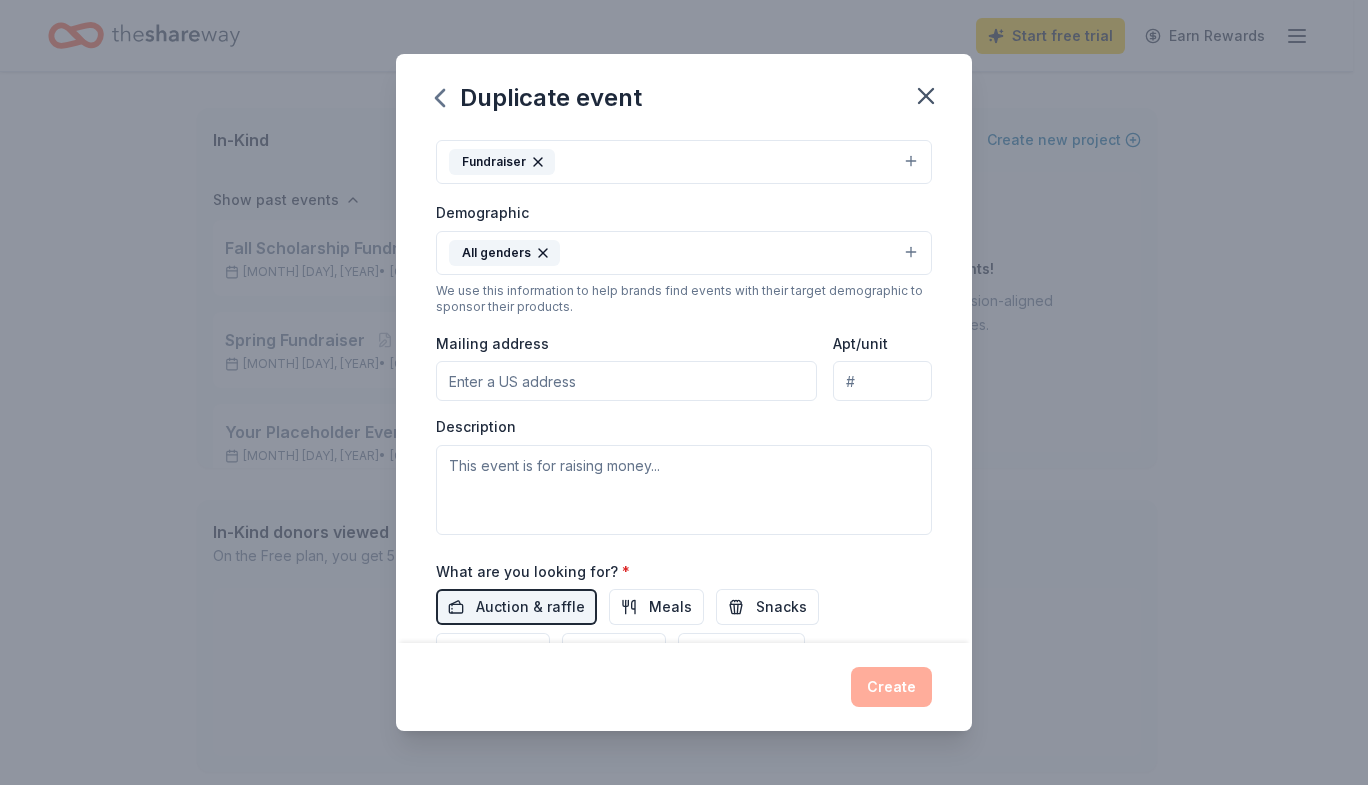 scroll, scrollTop: 300, scrollLeft: 0, axis: vertical 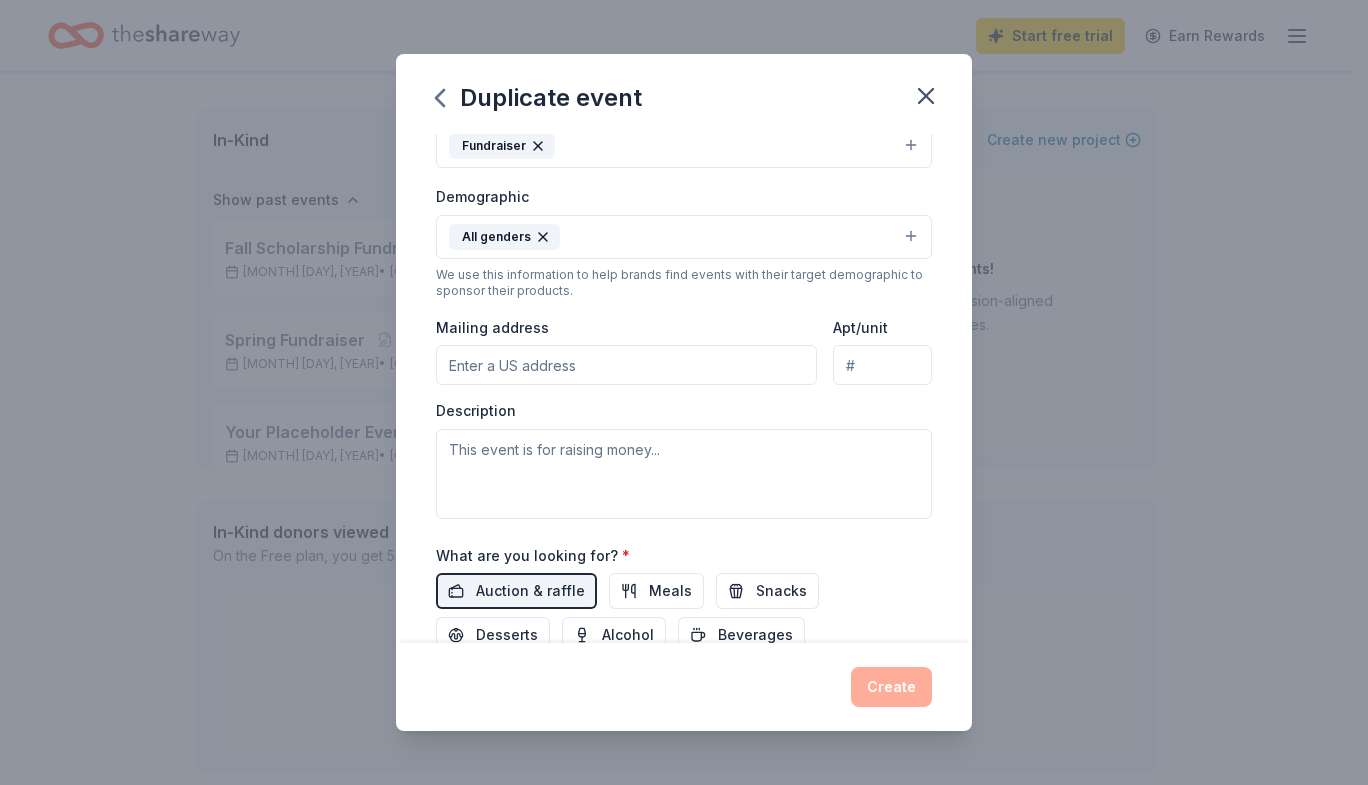 click on "Mailing address" at bounding box center [626, 365] 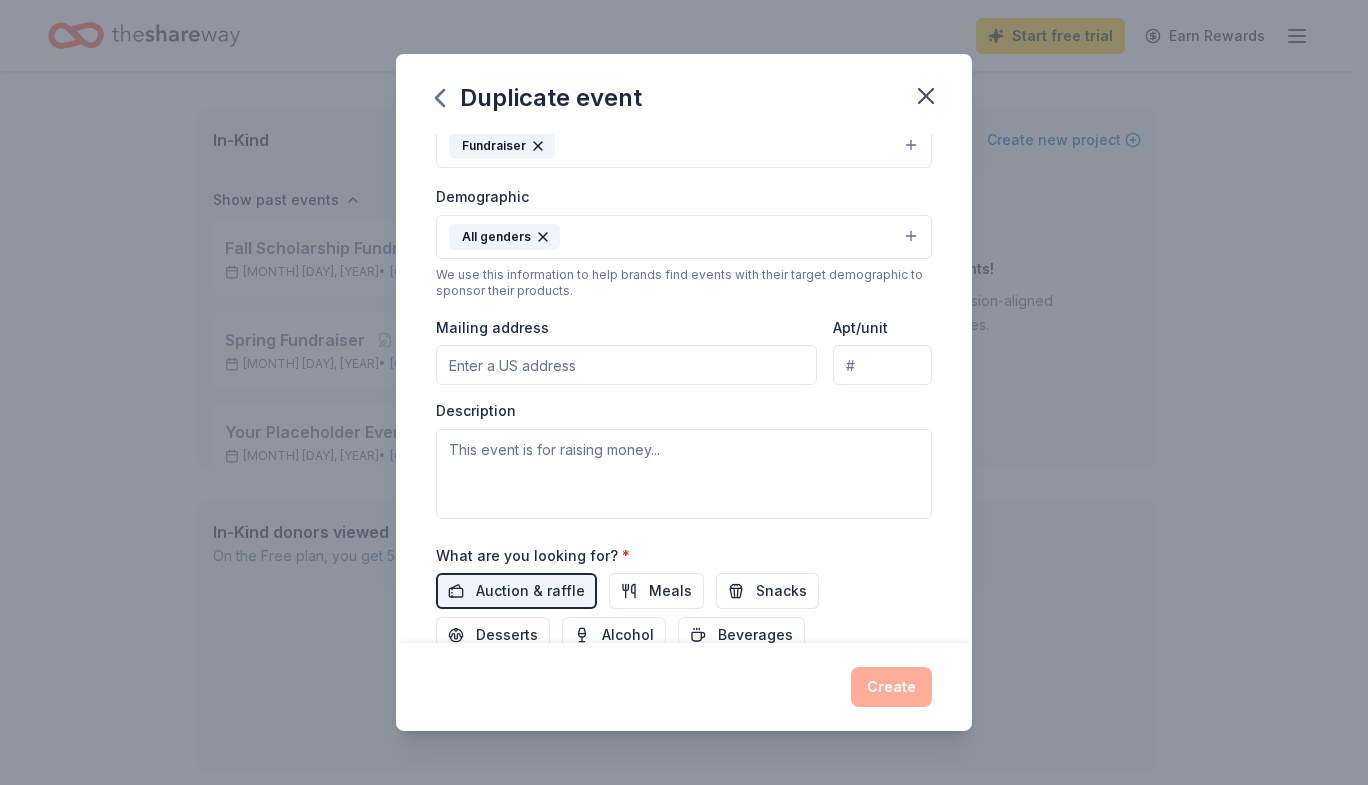 type on "4907 Farmer St" 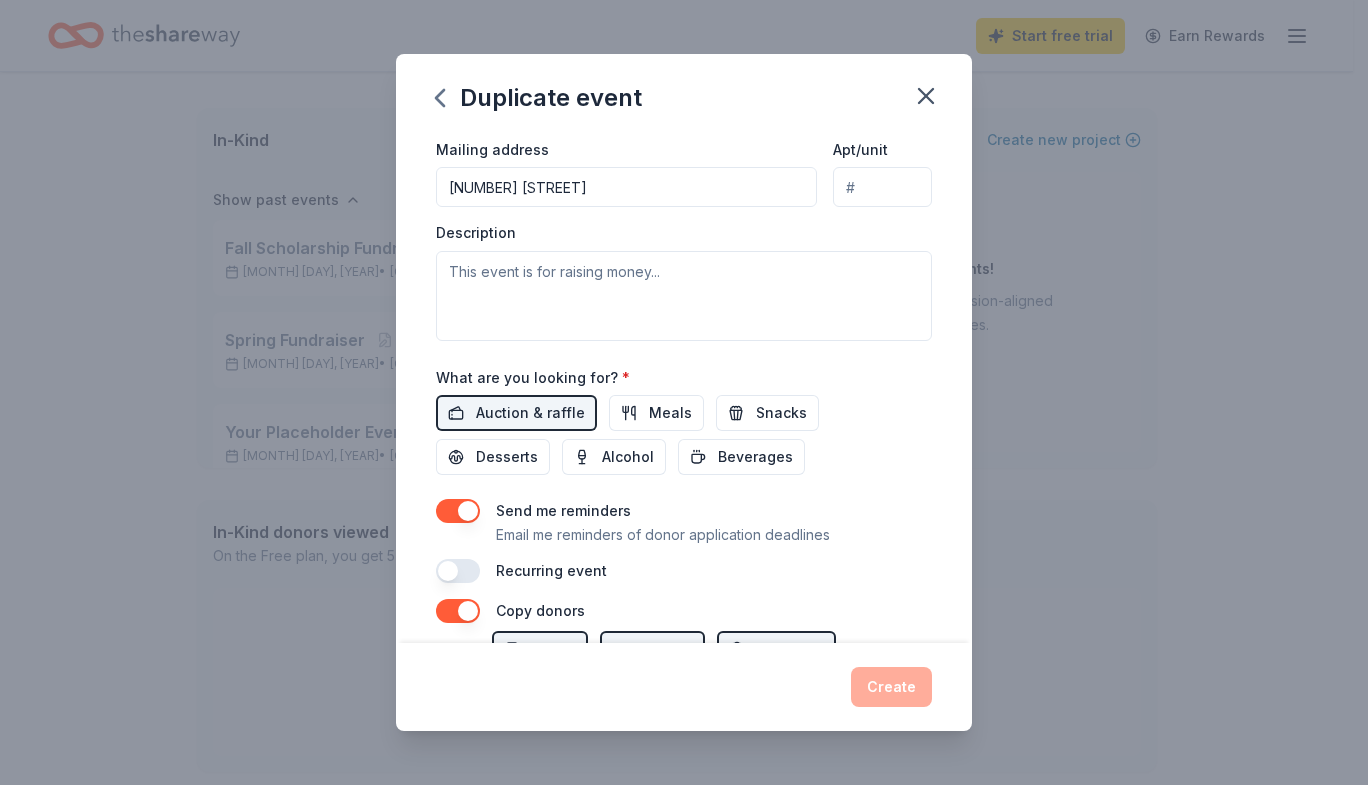 scroll, scrollTop: 500, scrollLeft: 0, axis: vertical 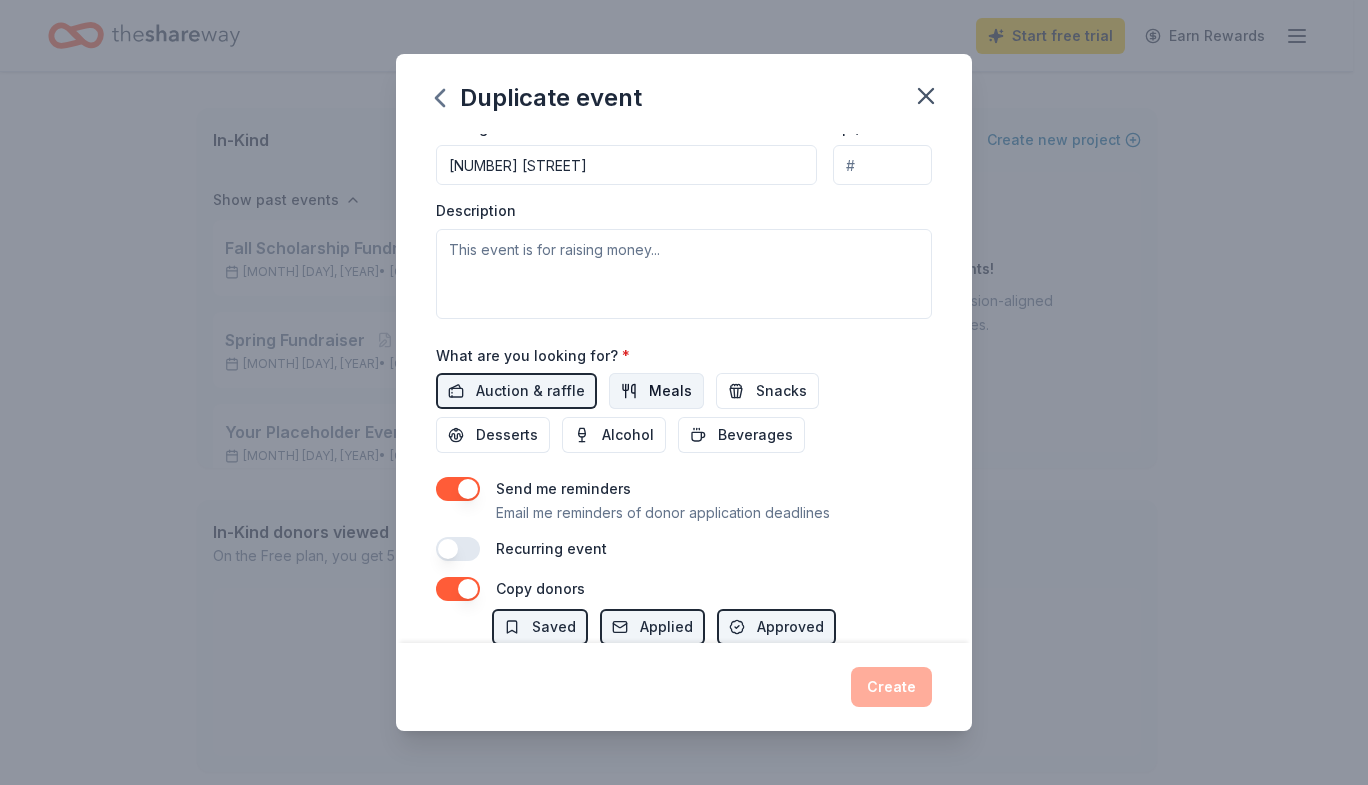 click on "Meals" at bounding box center (670, 391) 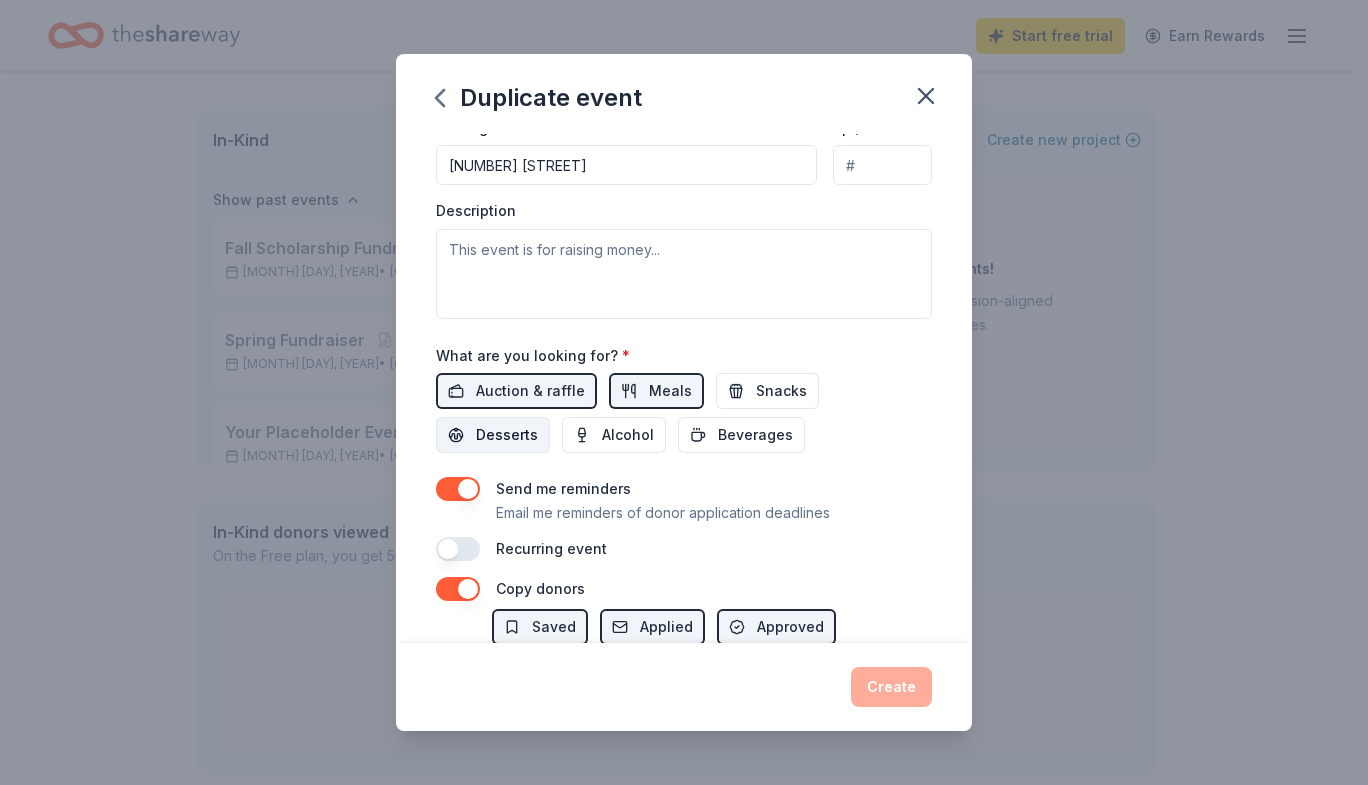 click on "Desserts" at bounding box center [507, 435] 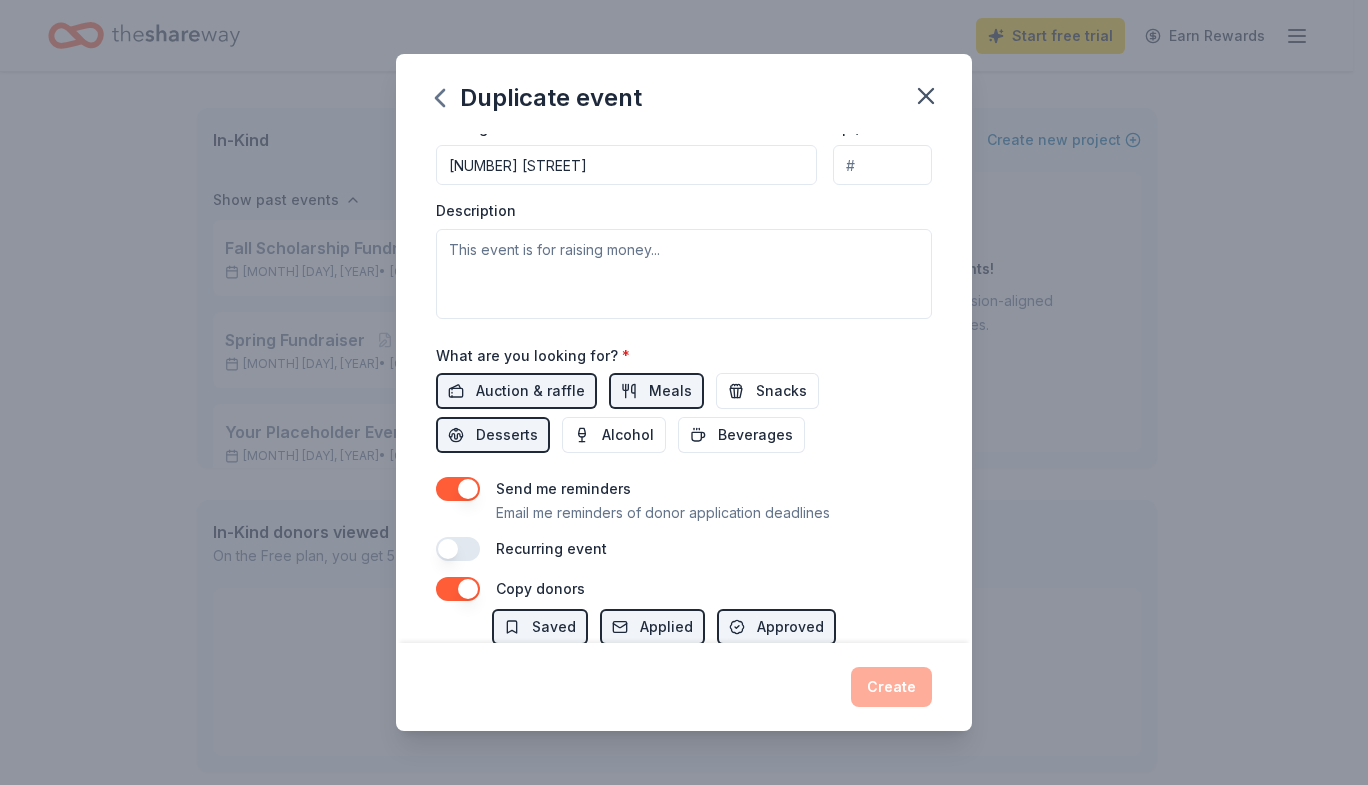 click at bounding box center (458, 549) 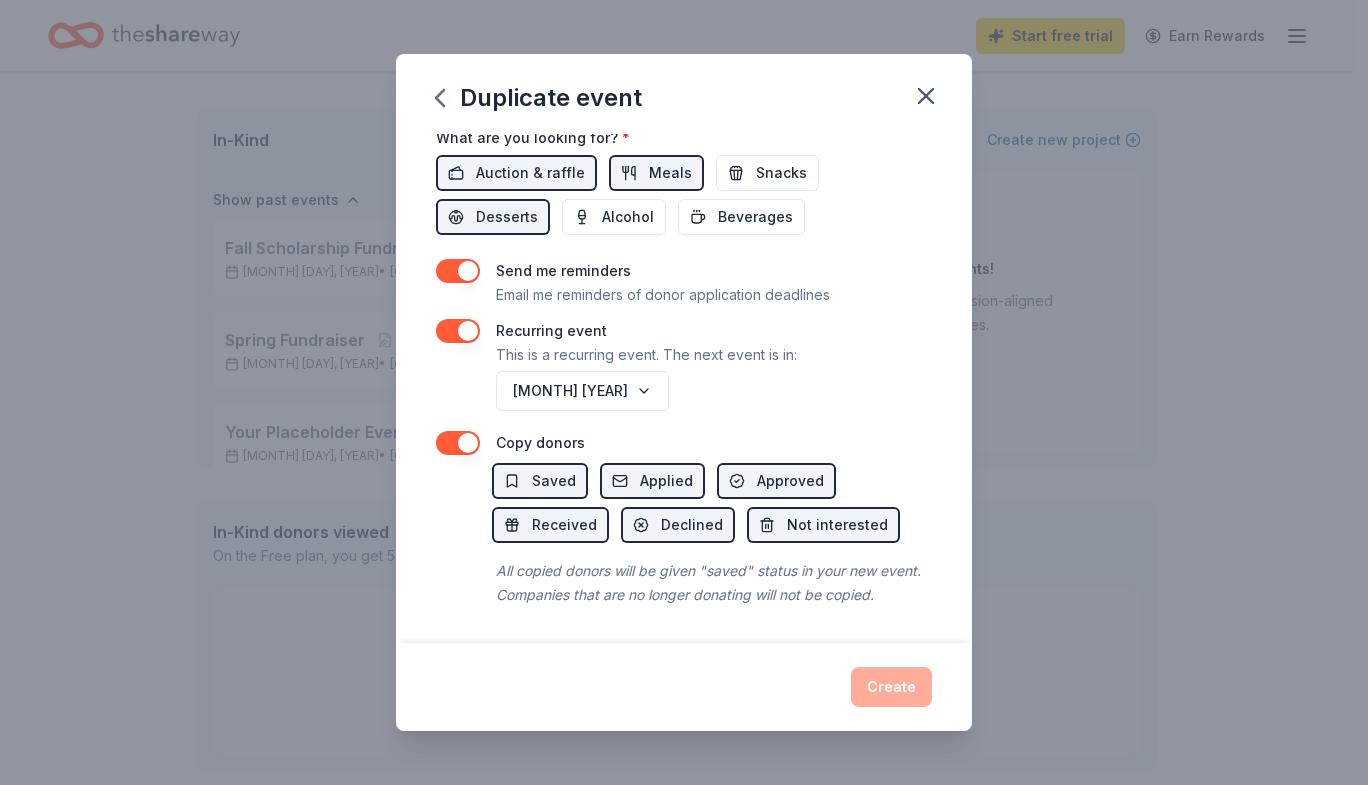 scroll, scrollTop: 742, scrollLeft: 0, axis: vertical 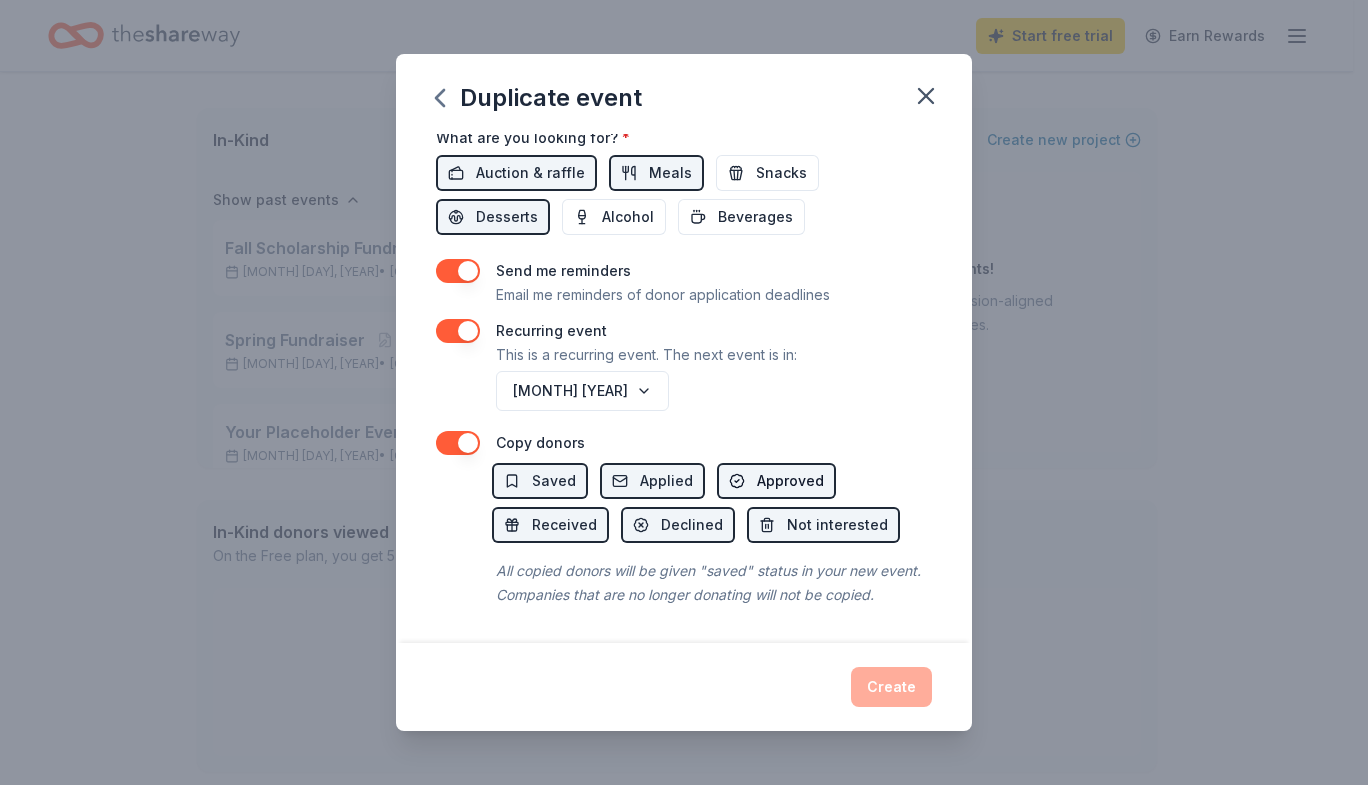 click on "Approved" at bounding box center (790, 481) 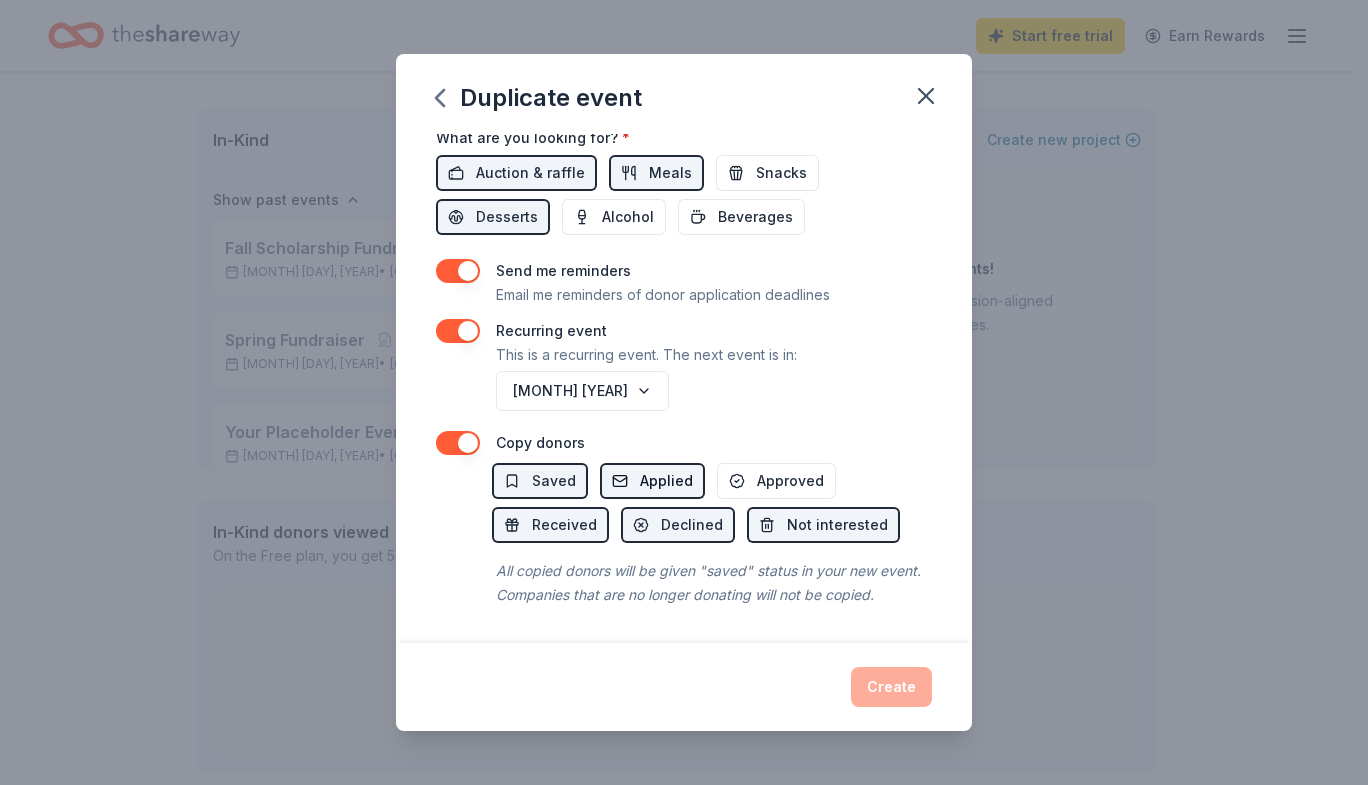 click on "Applied" at bounding box center [666, 481] 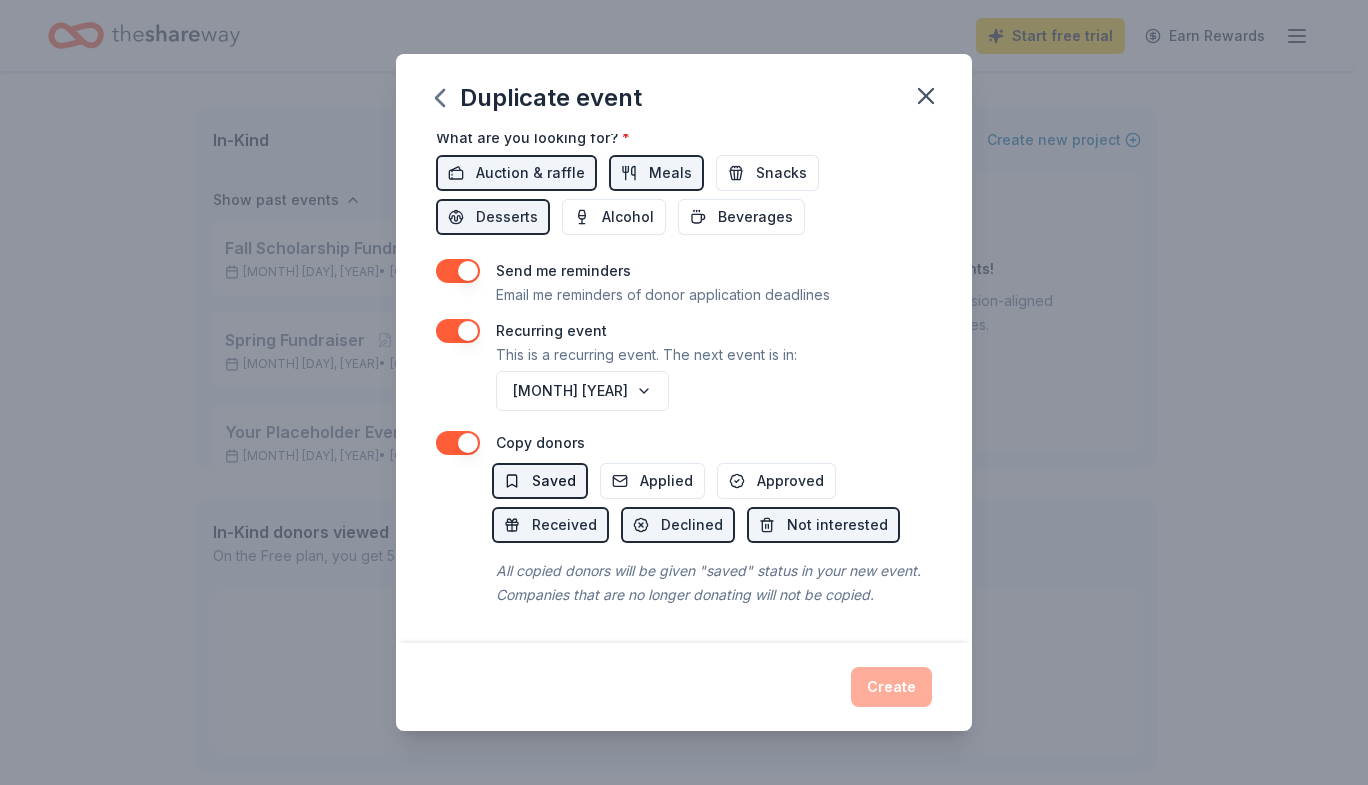 click on "Saved" at bounding box center [554, 481] 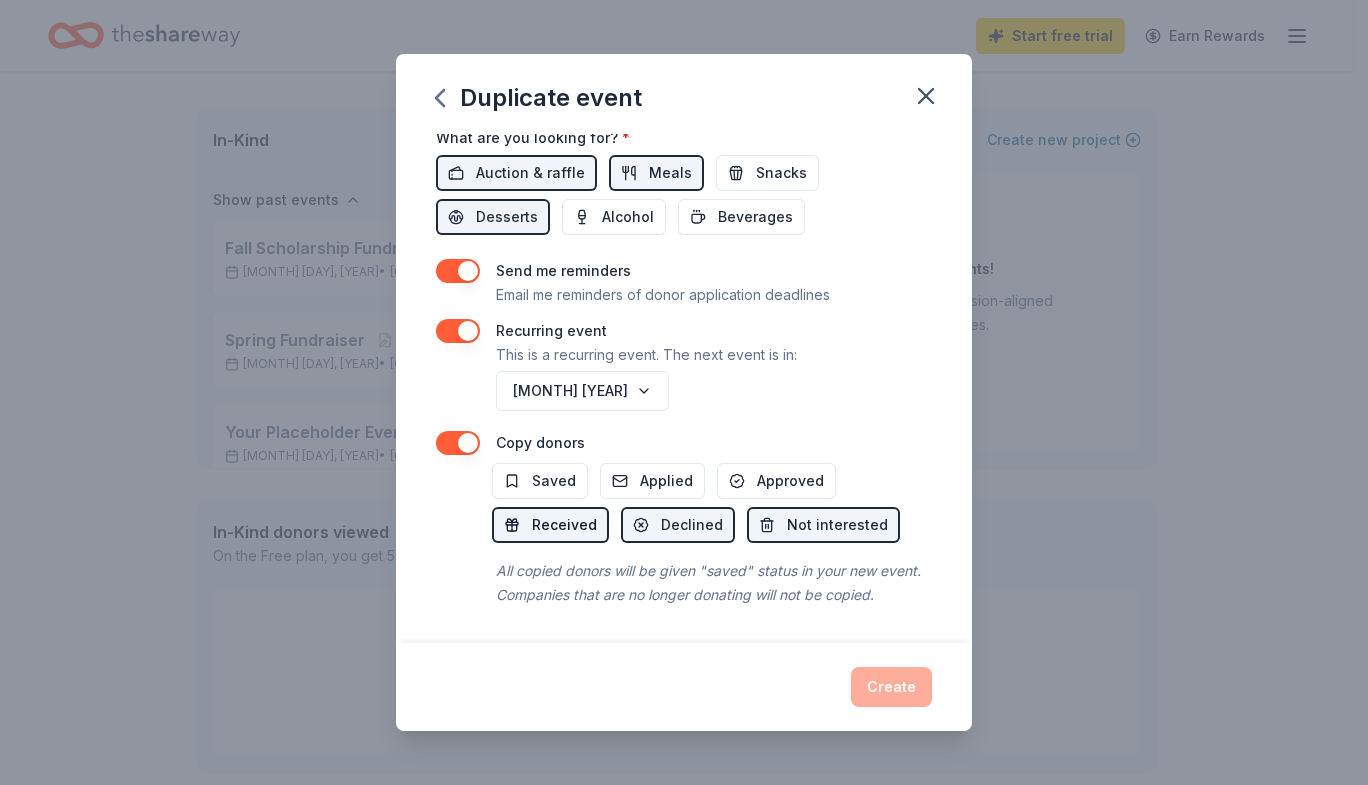 click on "Received" at bounding box center (564, 525) 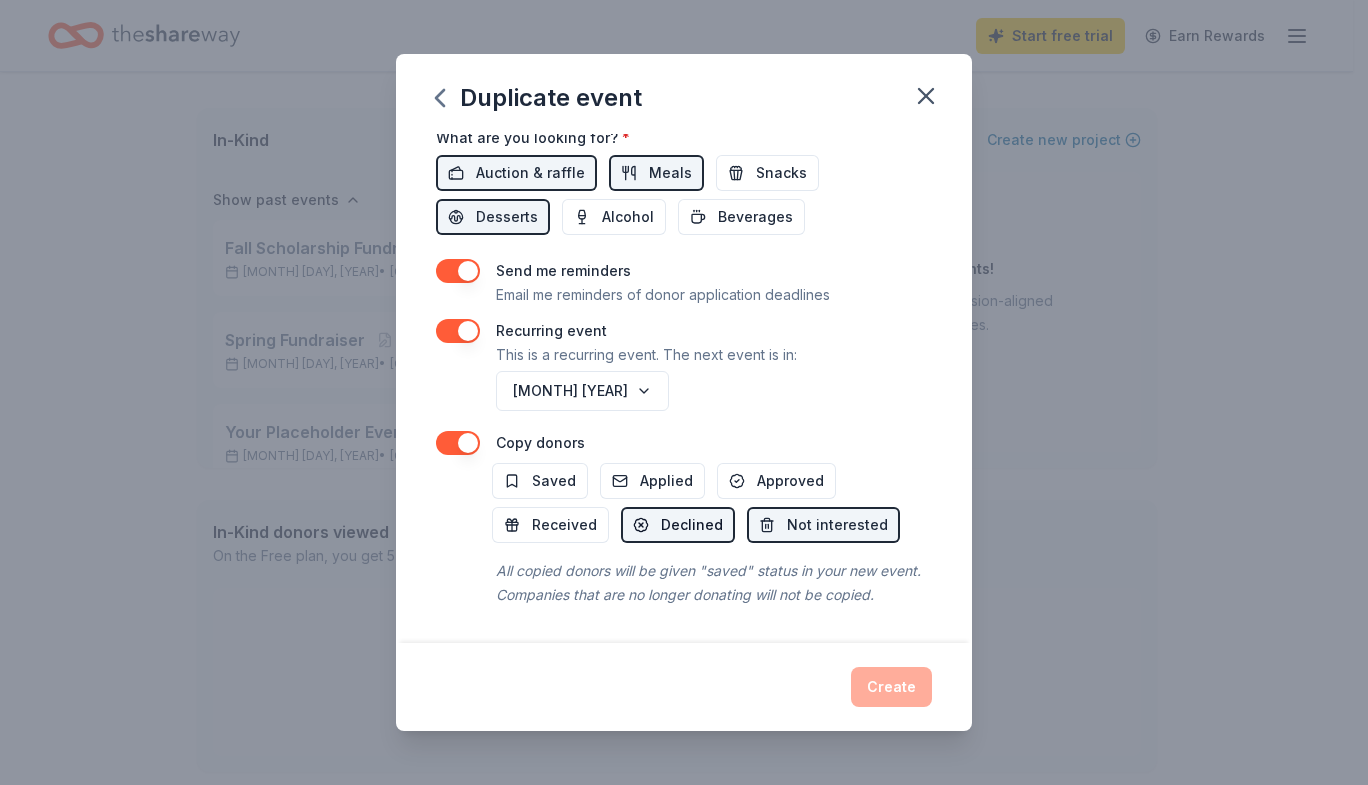 click on "Declined" at bounding box center (678, 525) 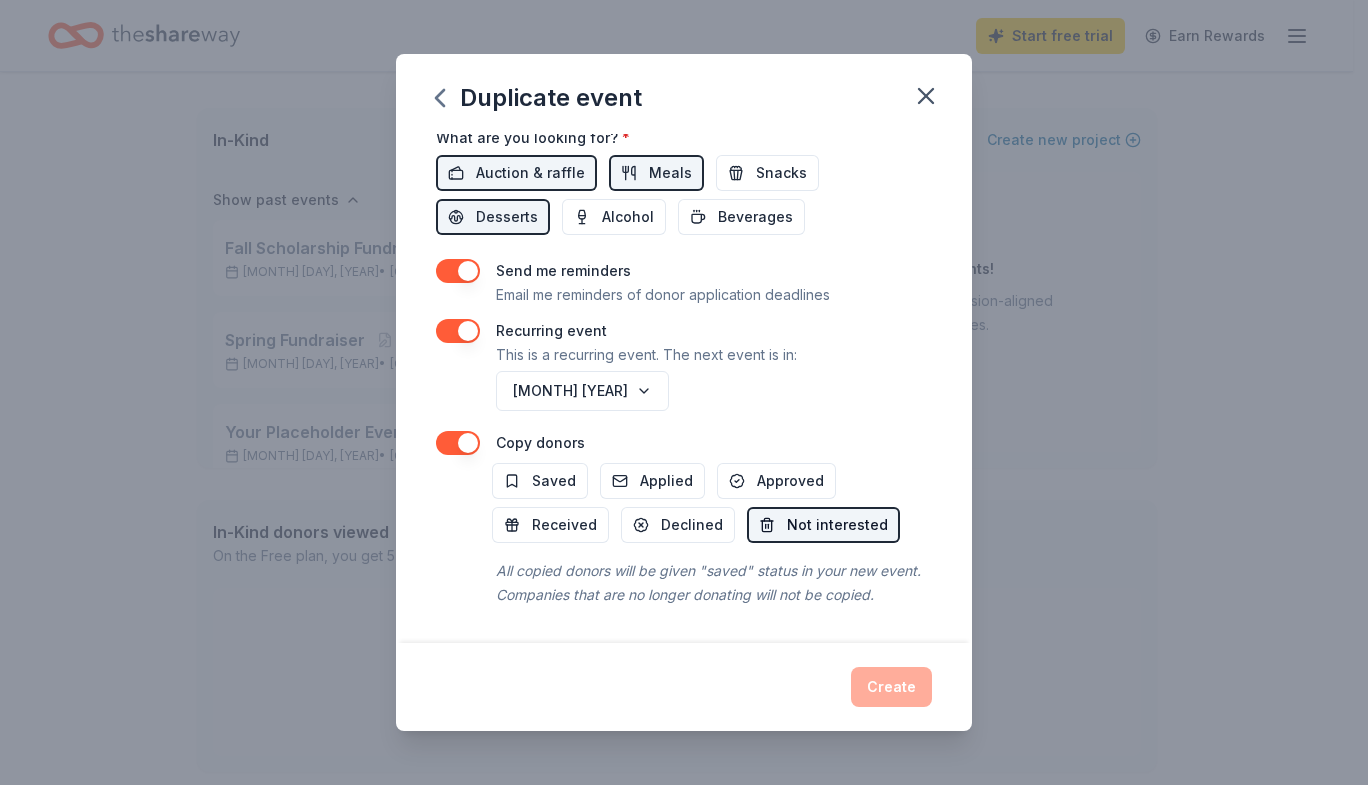 click on "Not interested" at bounding box center (823, 525) 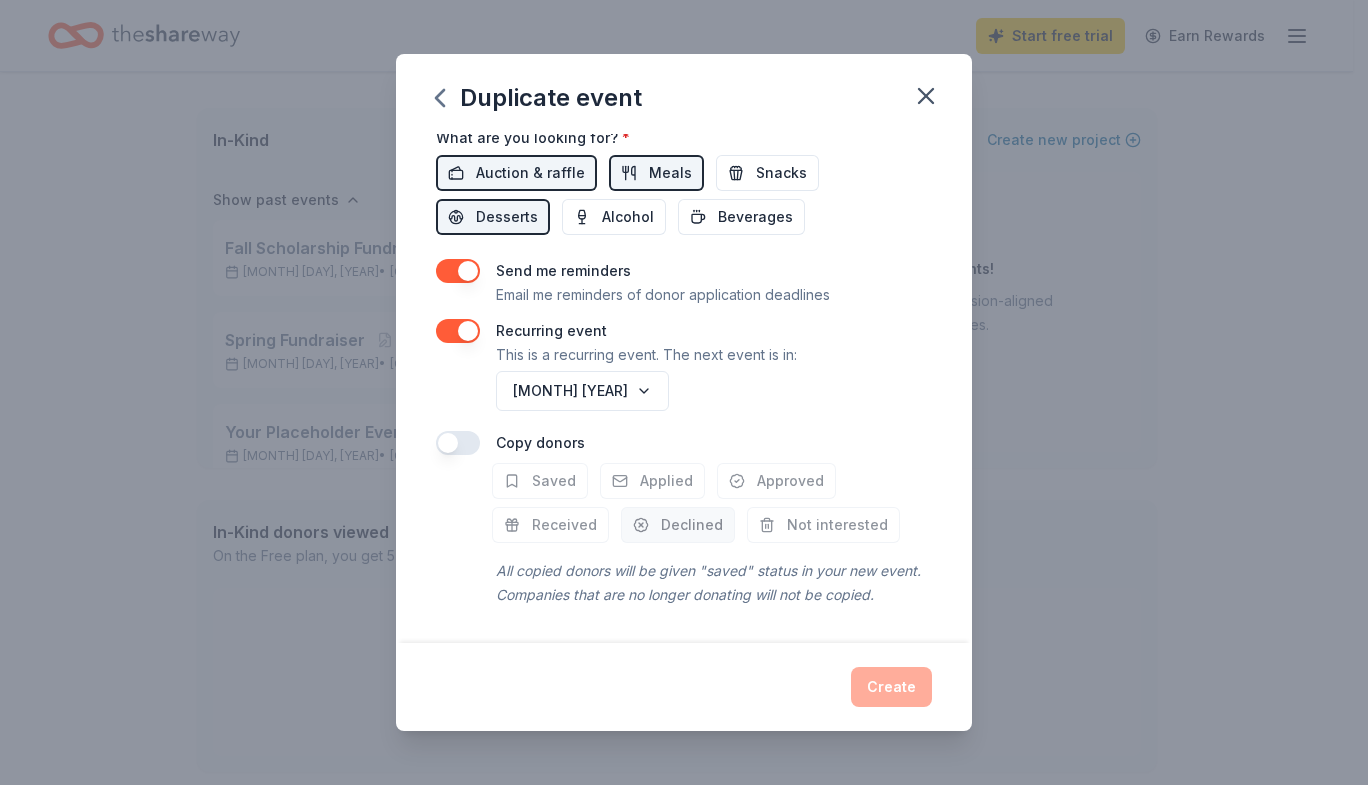 click on "Declined" at bounding box center (692, 525) 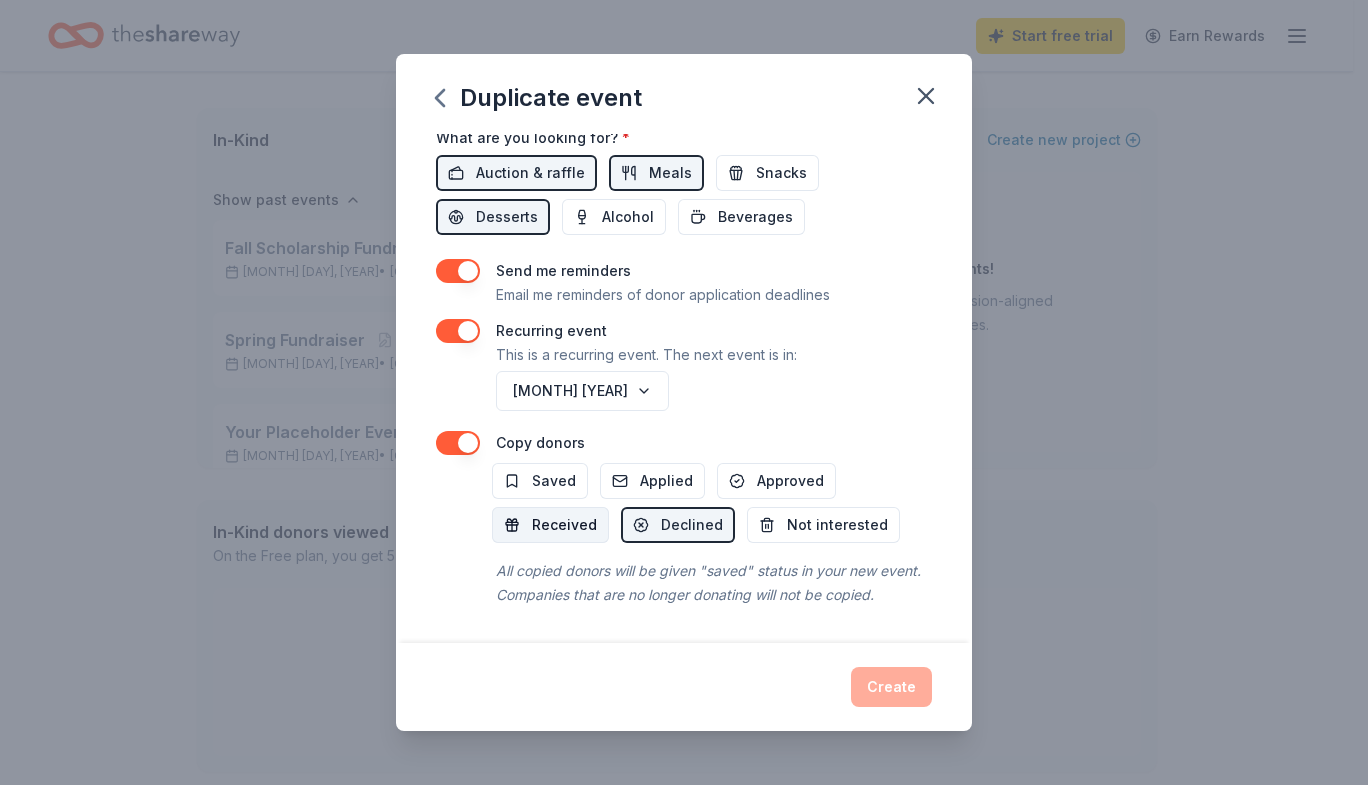 click on "Received" at bounding box center [564, 525] 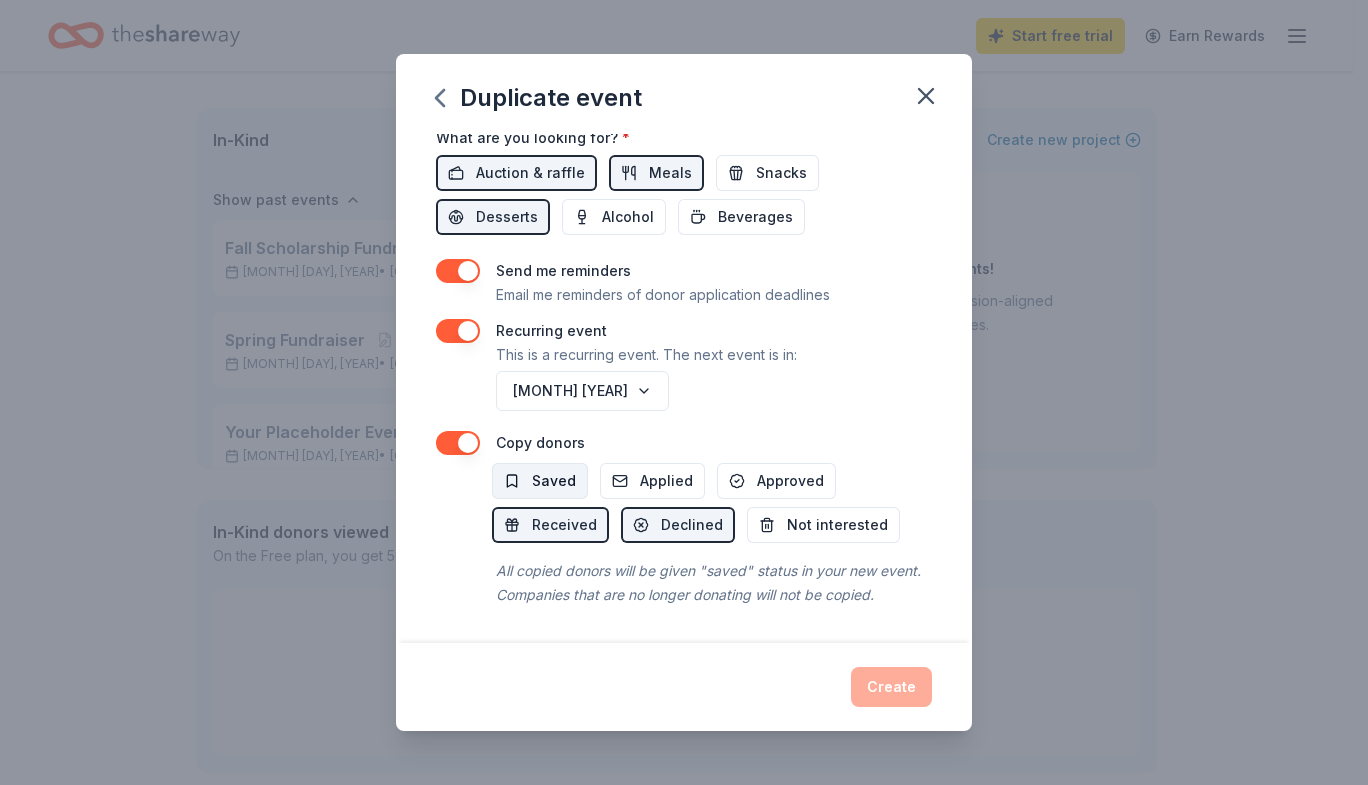 click on "Saved" at bounding box center (554, 481) 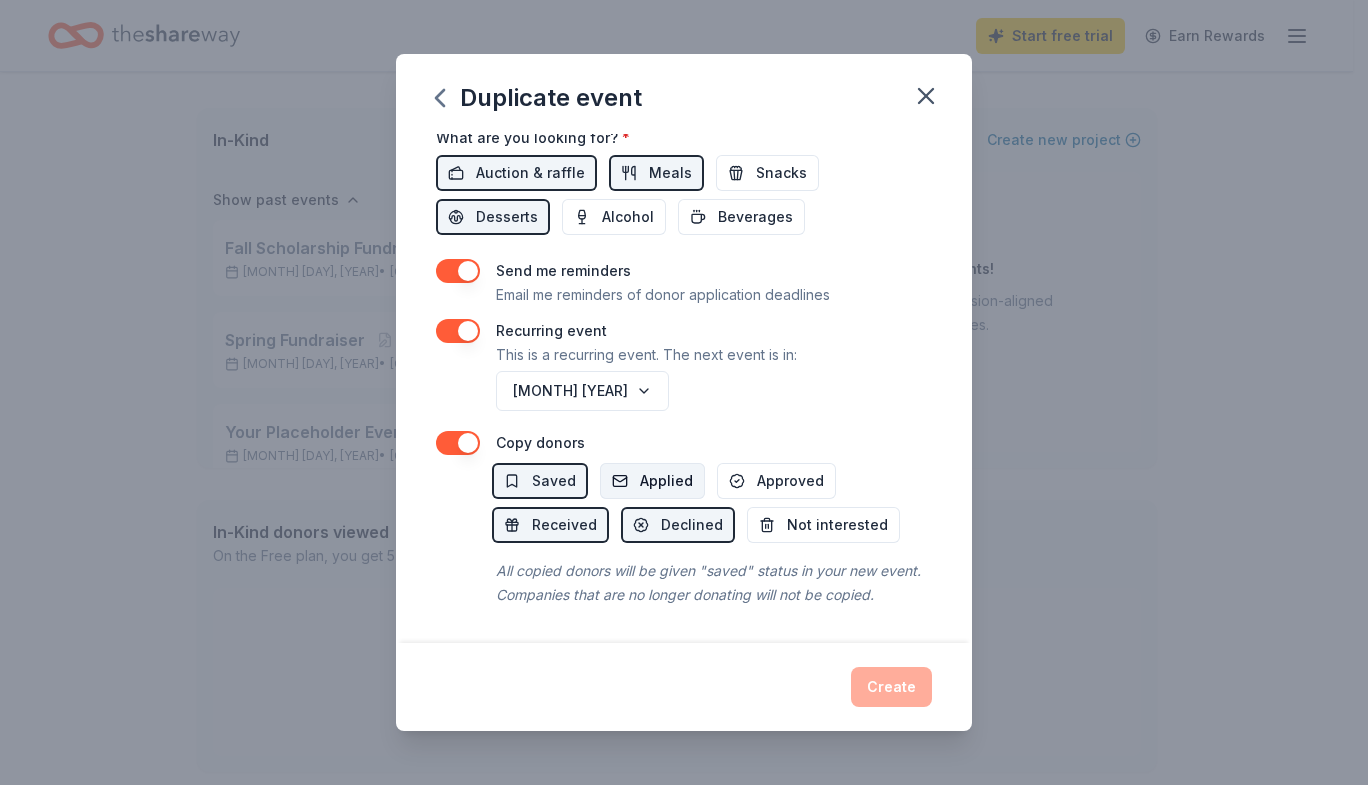 click on "Applied" at bounding box center [666, 481] 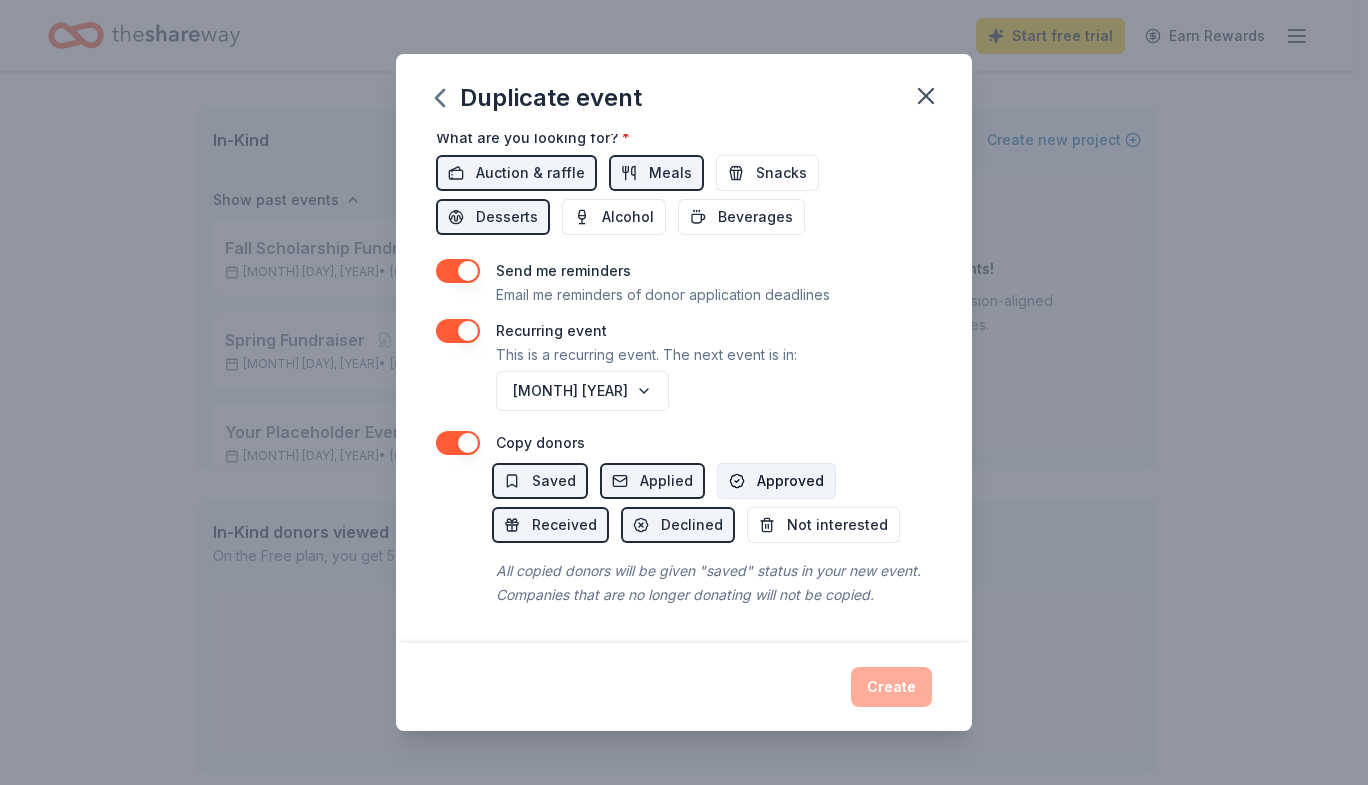 click on "Approved" at bounding box center [776, 481] 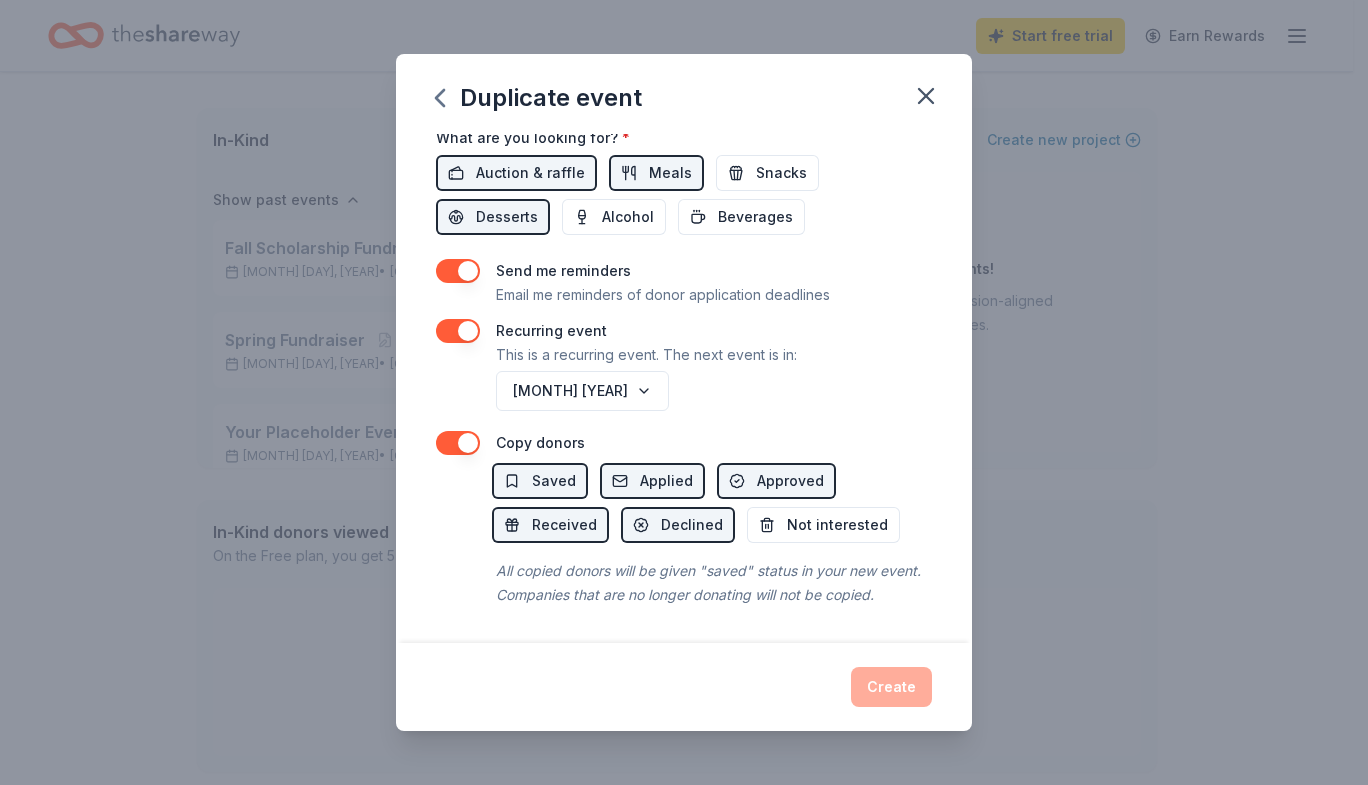 click on "Copy donors" at bounding box center [684, 443] 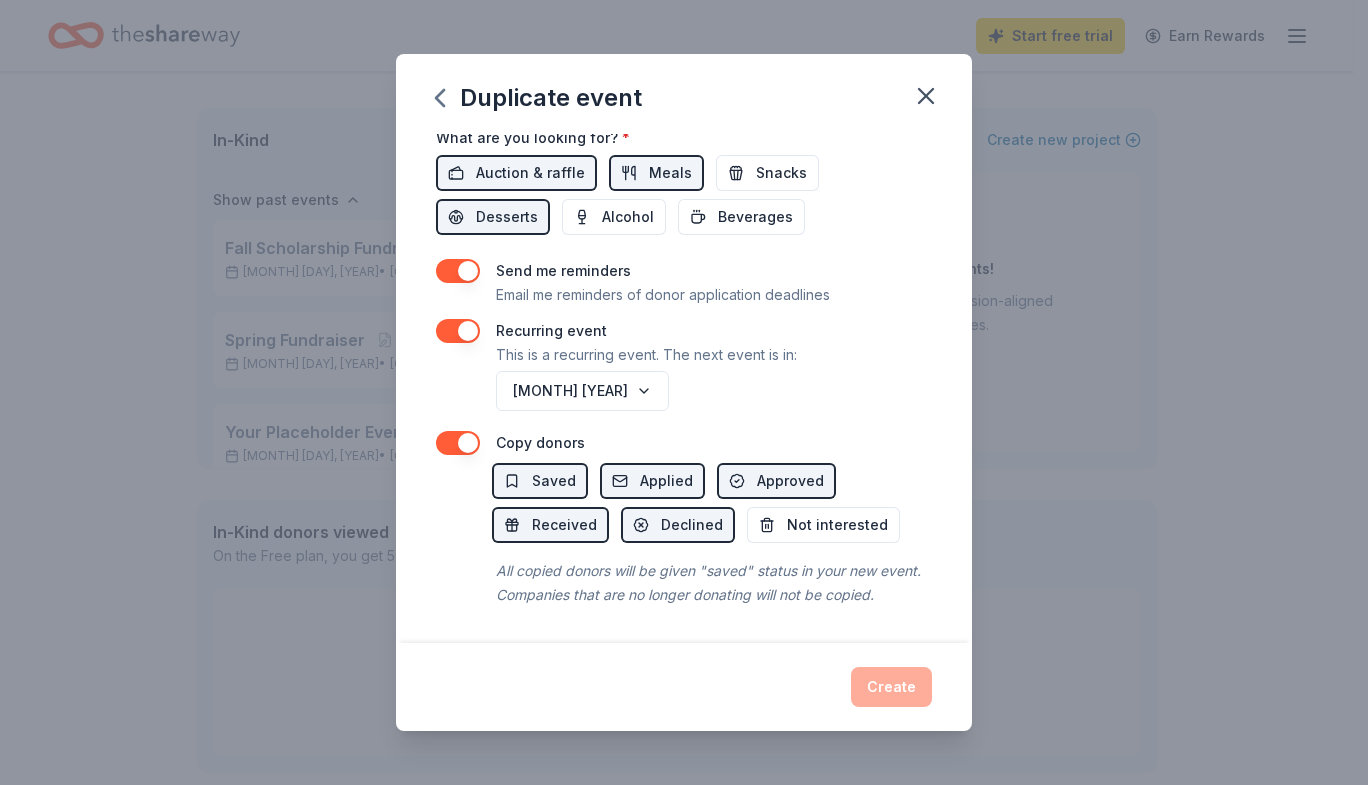 scroll, scrollTop: 742, scrollLeft: 0, axis: vertical 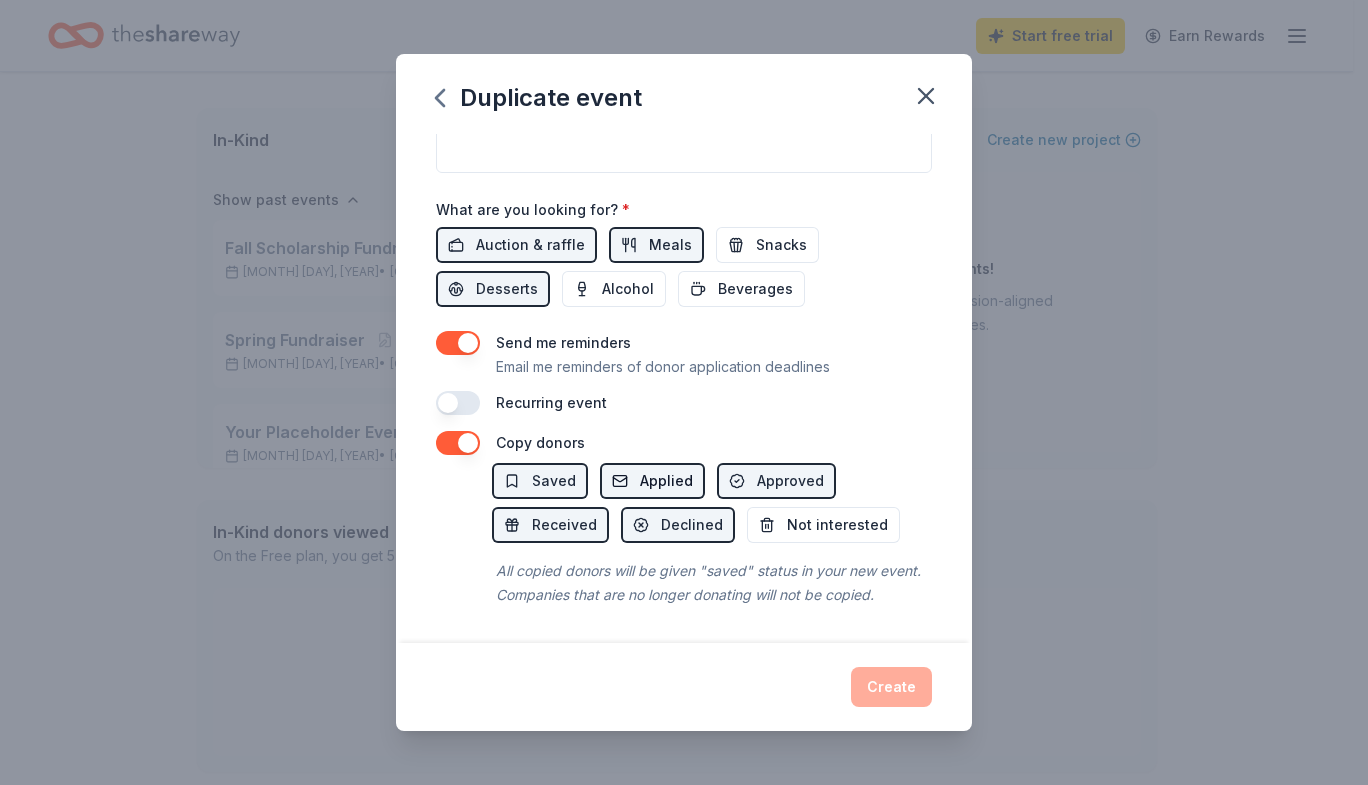 click on "Applied" at bounding box center [666, 481] 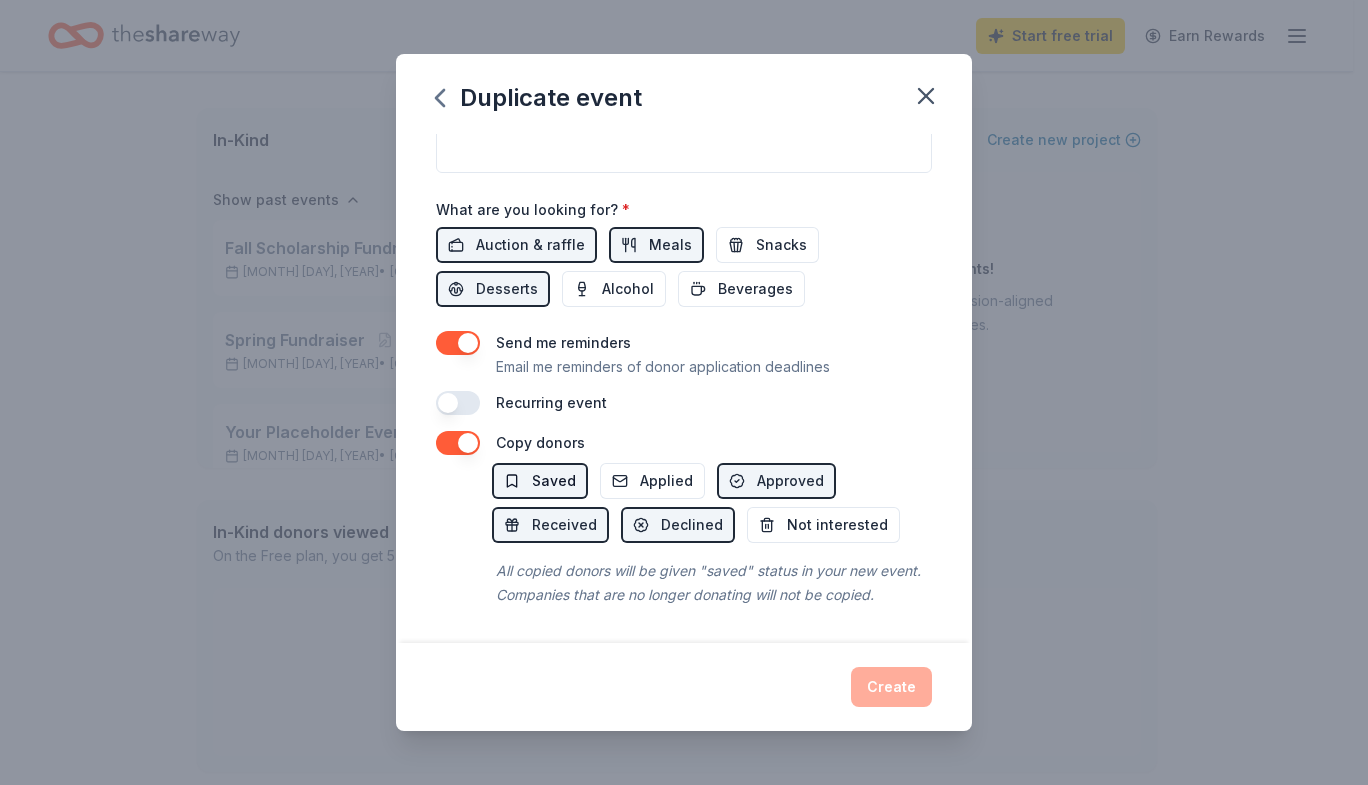 click on "Saved" at bounding box center (554, 481) 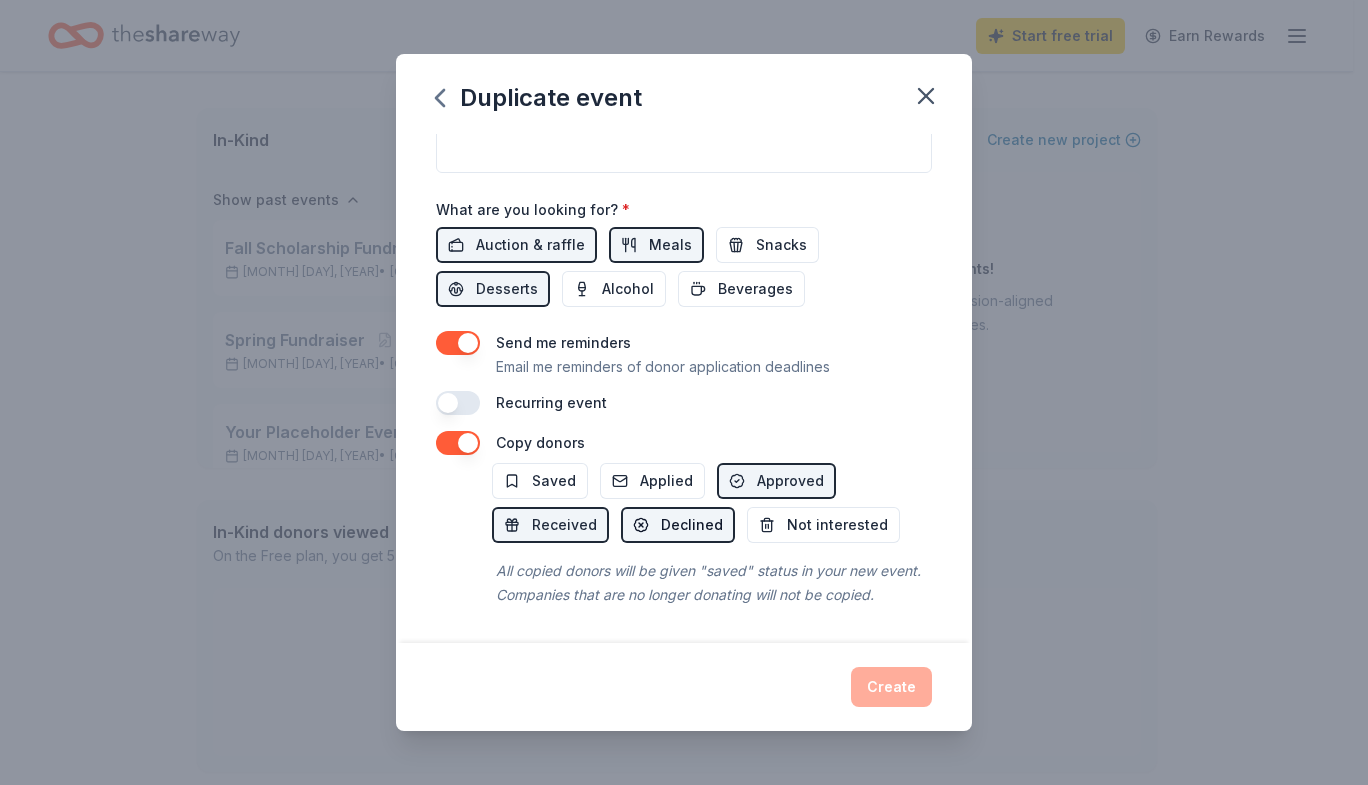 click on "Declined" at bounding box center (692, 525) 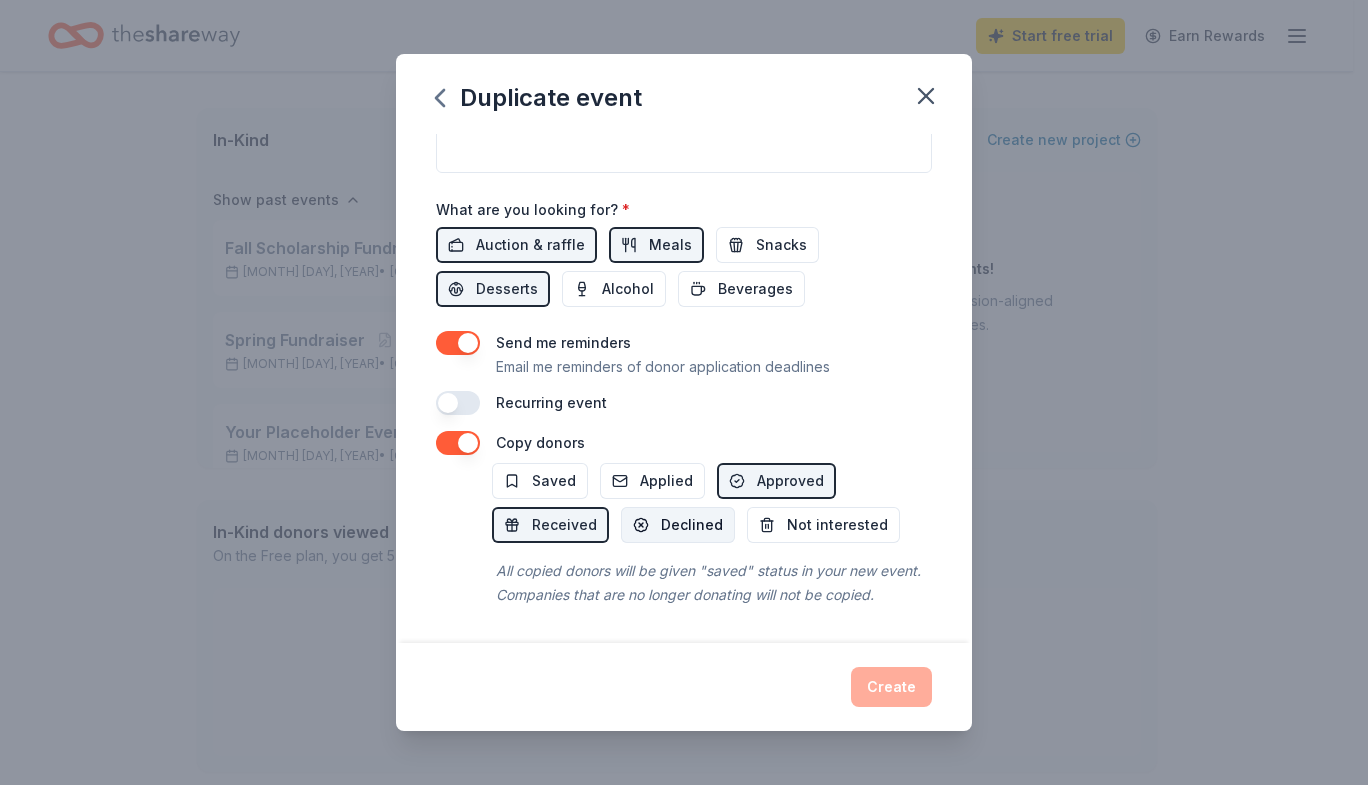 click on "Declined" at bounding box center [678, 525] 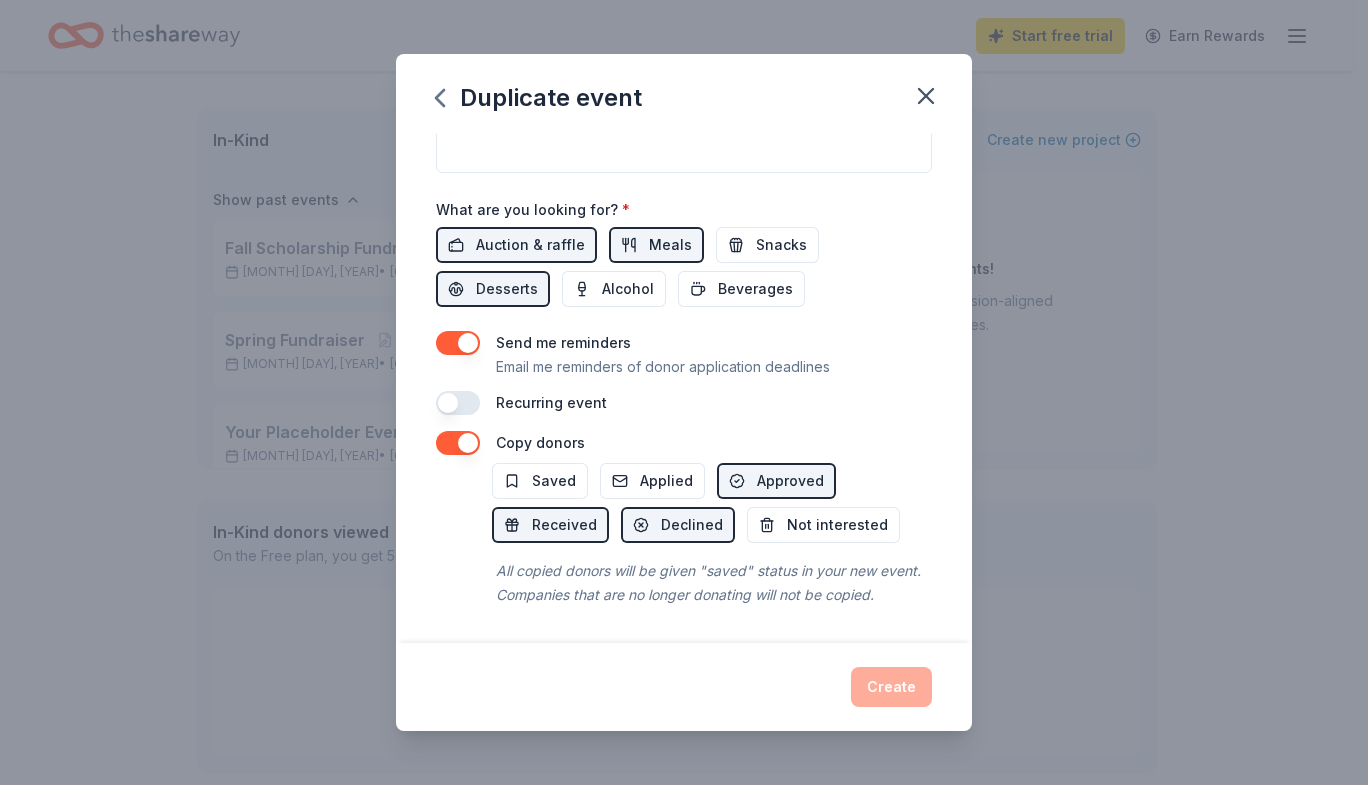 click on "Create" at bounding box center [684, 687] 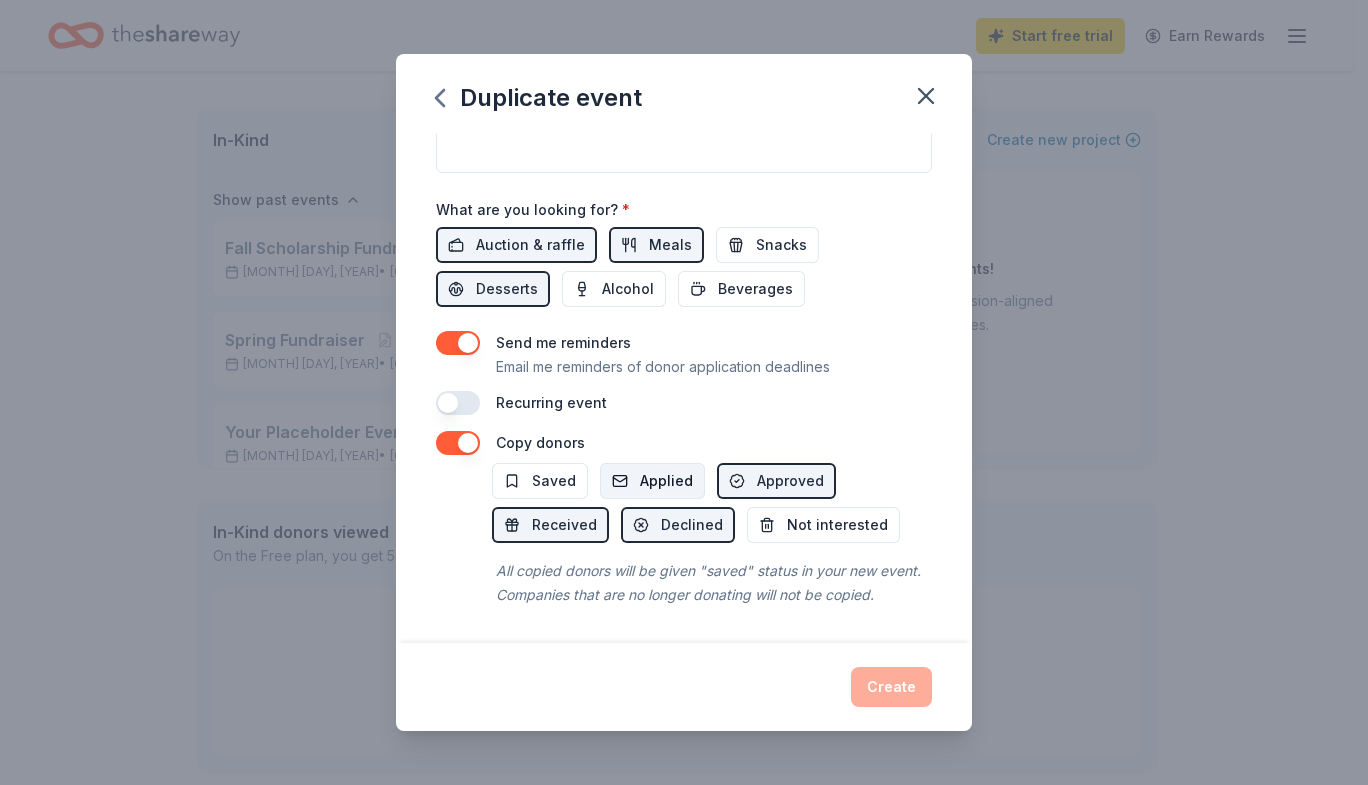 click on "Applied" at bounding box center [666, 481] 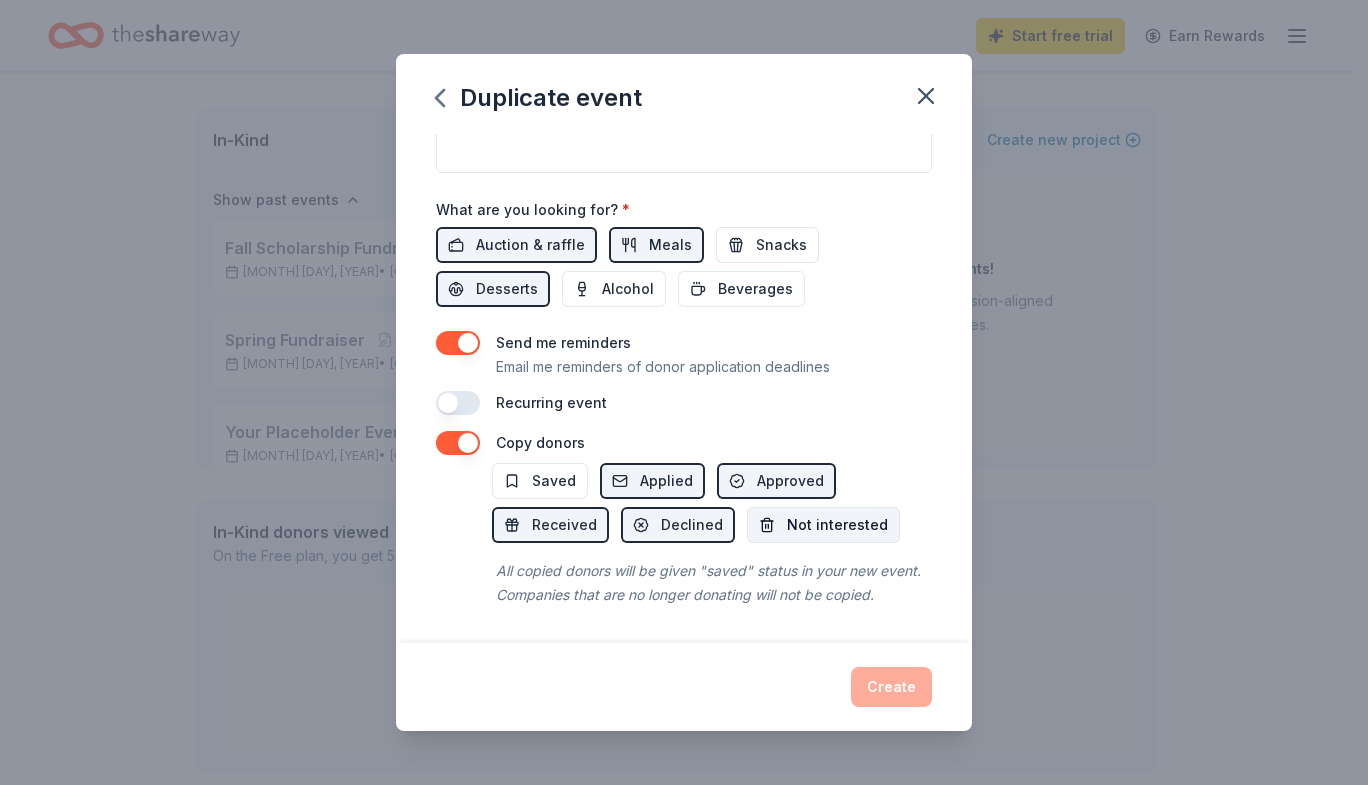 click on "Not interested" at bounding box center (837, 525) 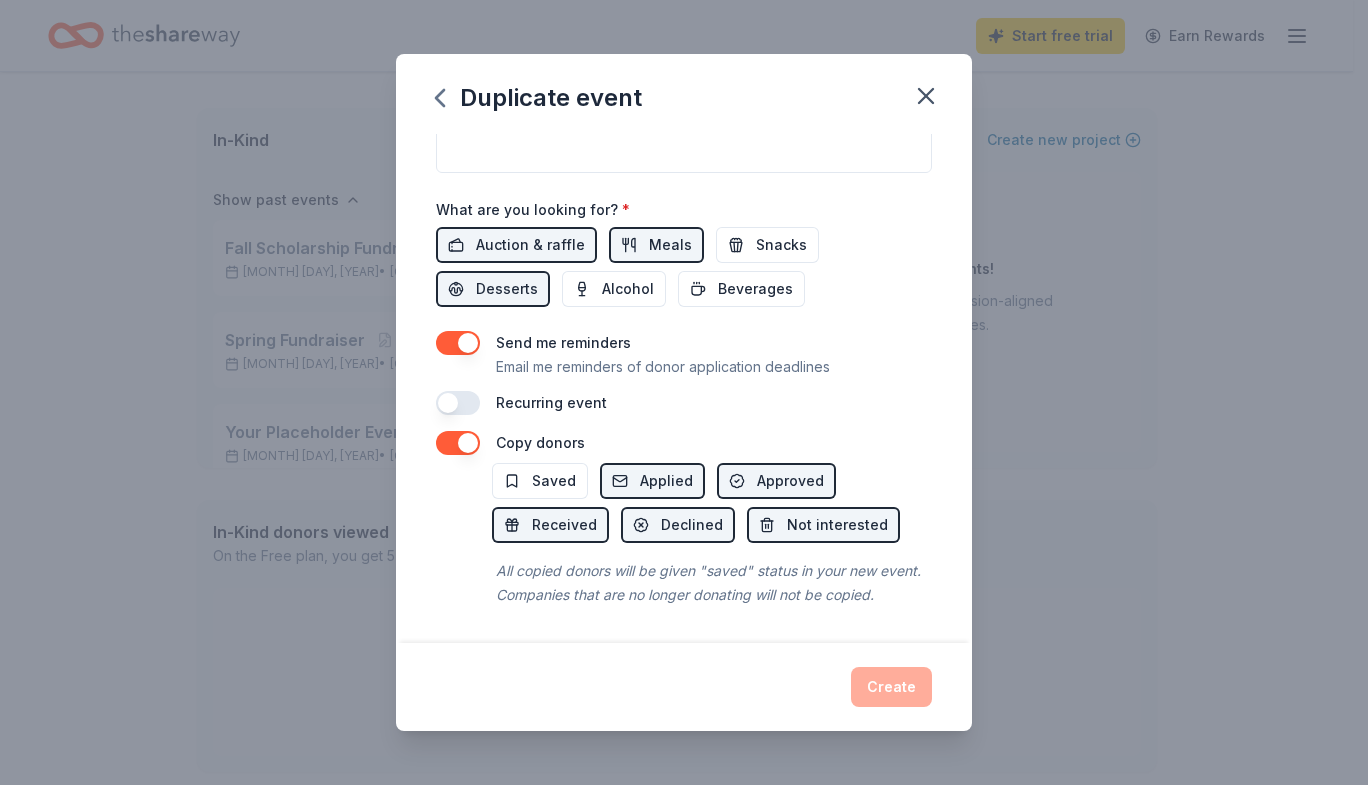 click on "Create" at bounding box center [684, 687] 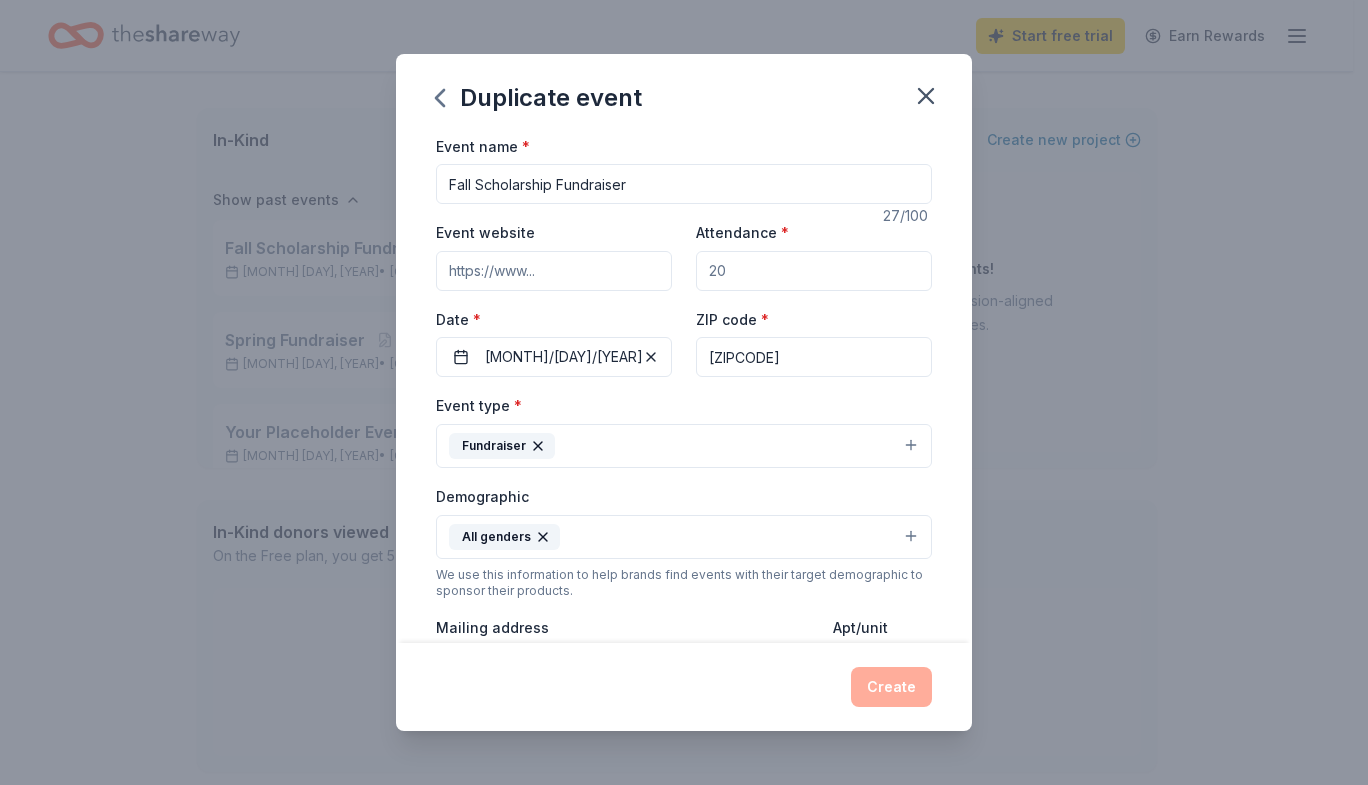 scroll, scrollTop: 0, scrollLeft: 0, axis: both 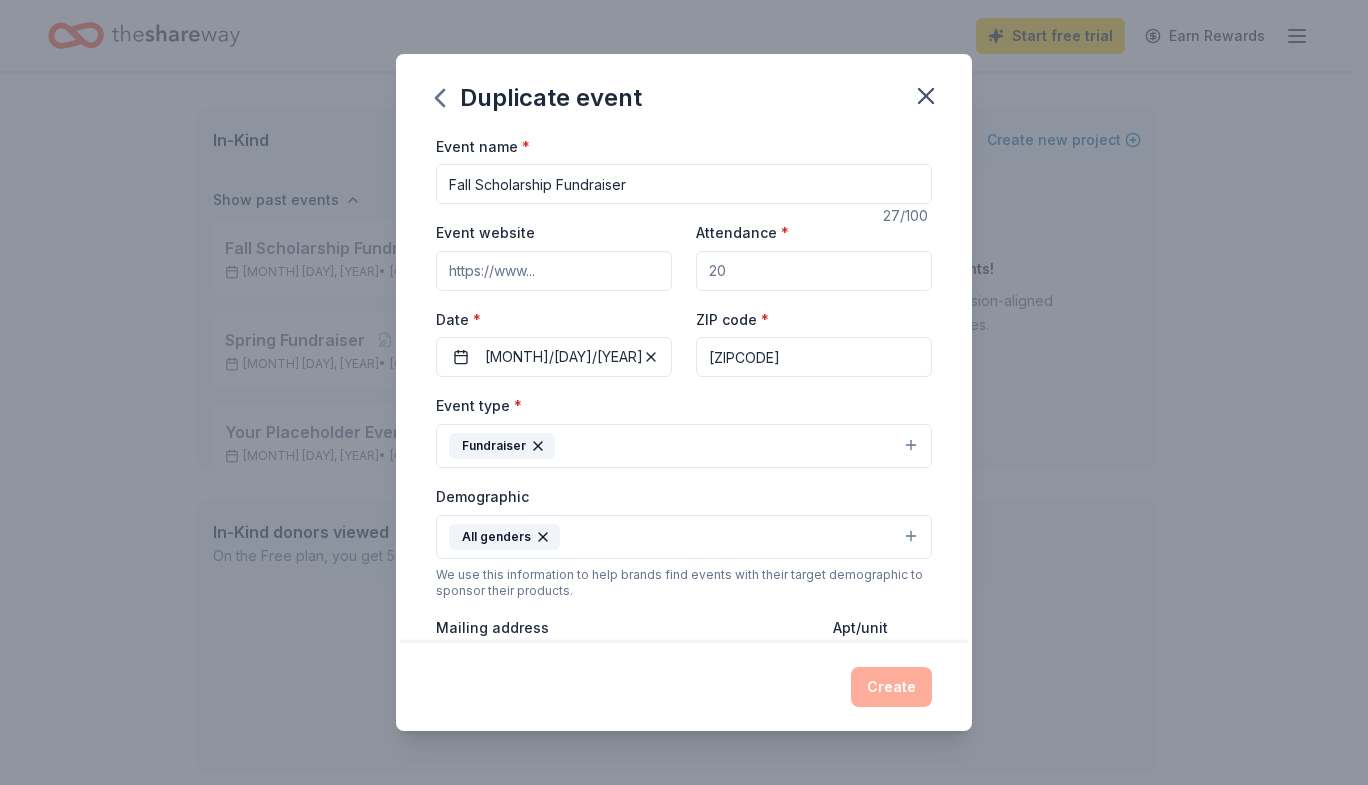 click on "Attendance *" at bounding box center (814, 271) 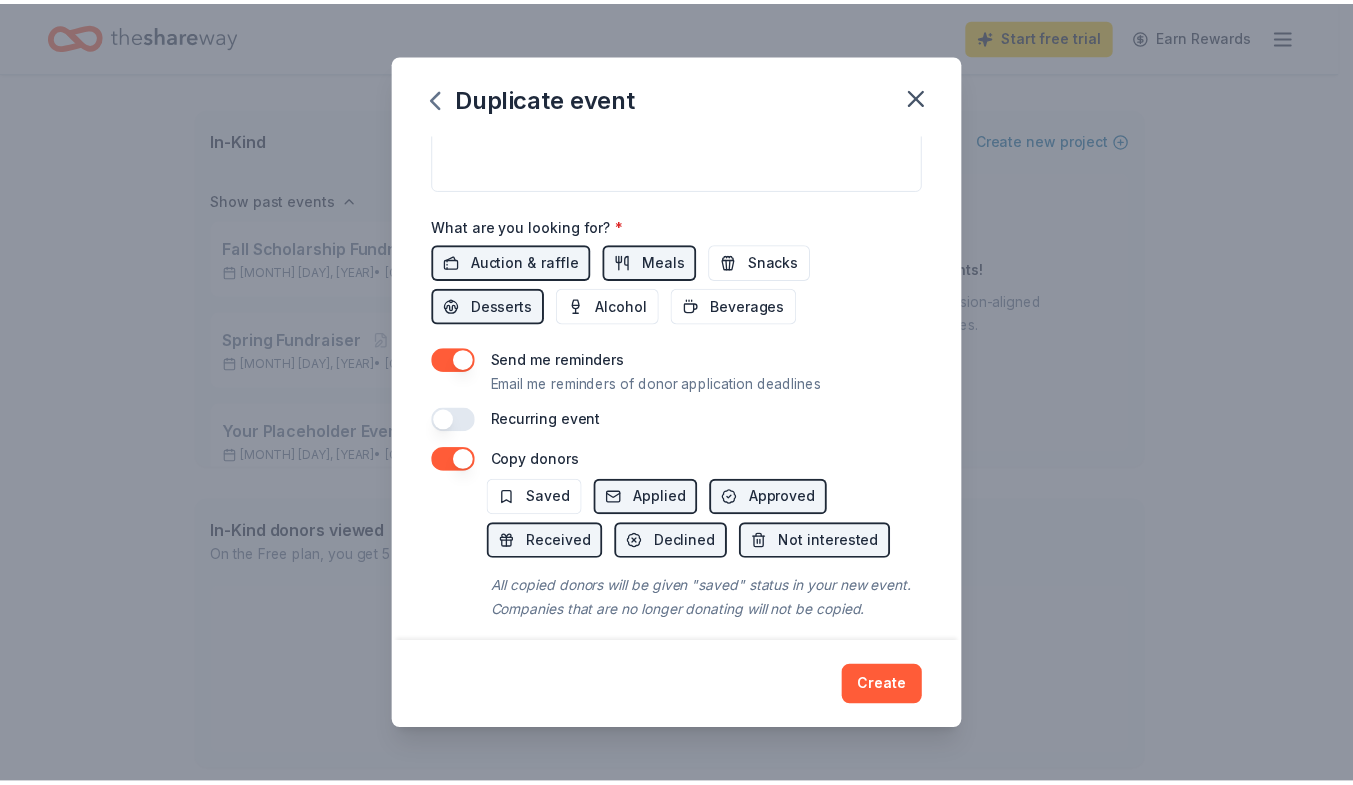 scroll, scrollTop: 670, scrollLeft: 0, axis: vertical 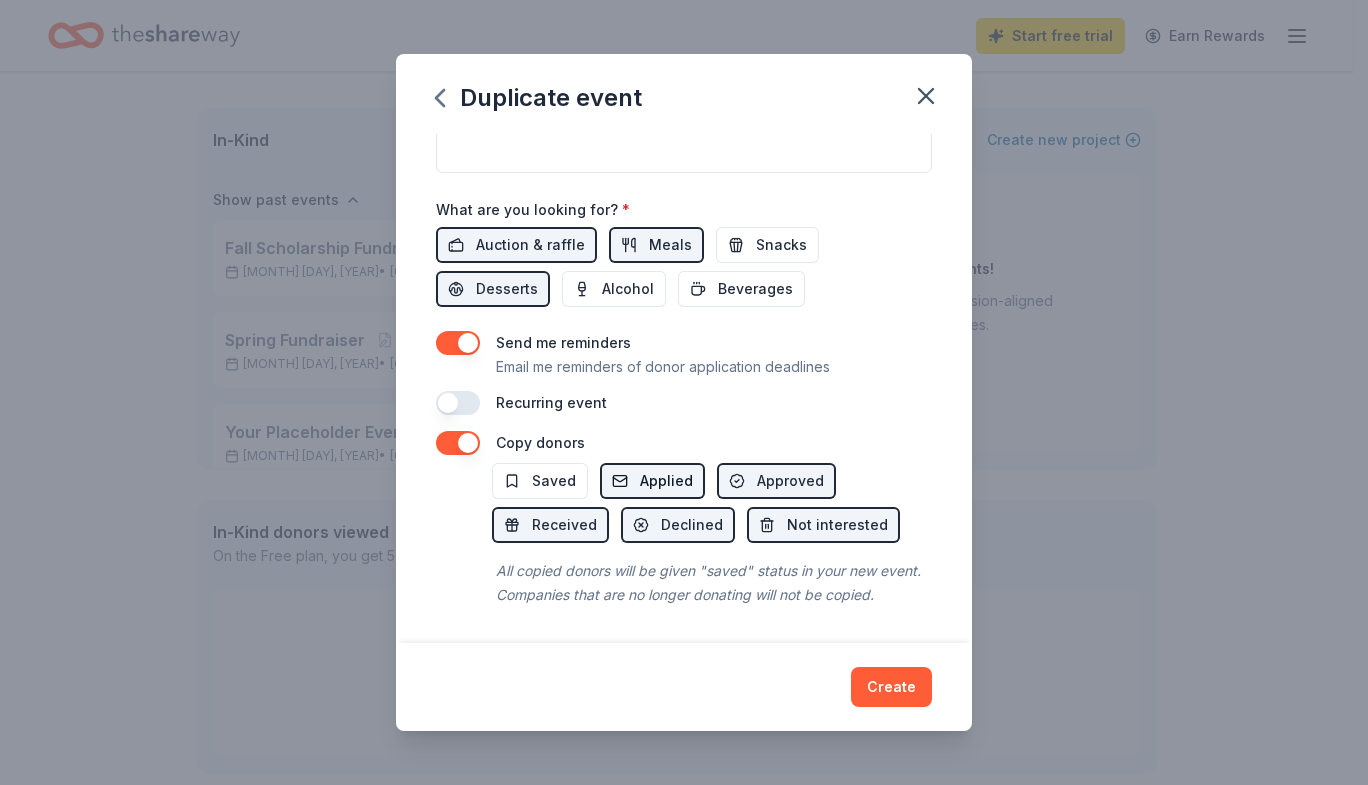 type on "100" 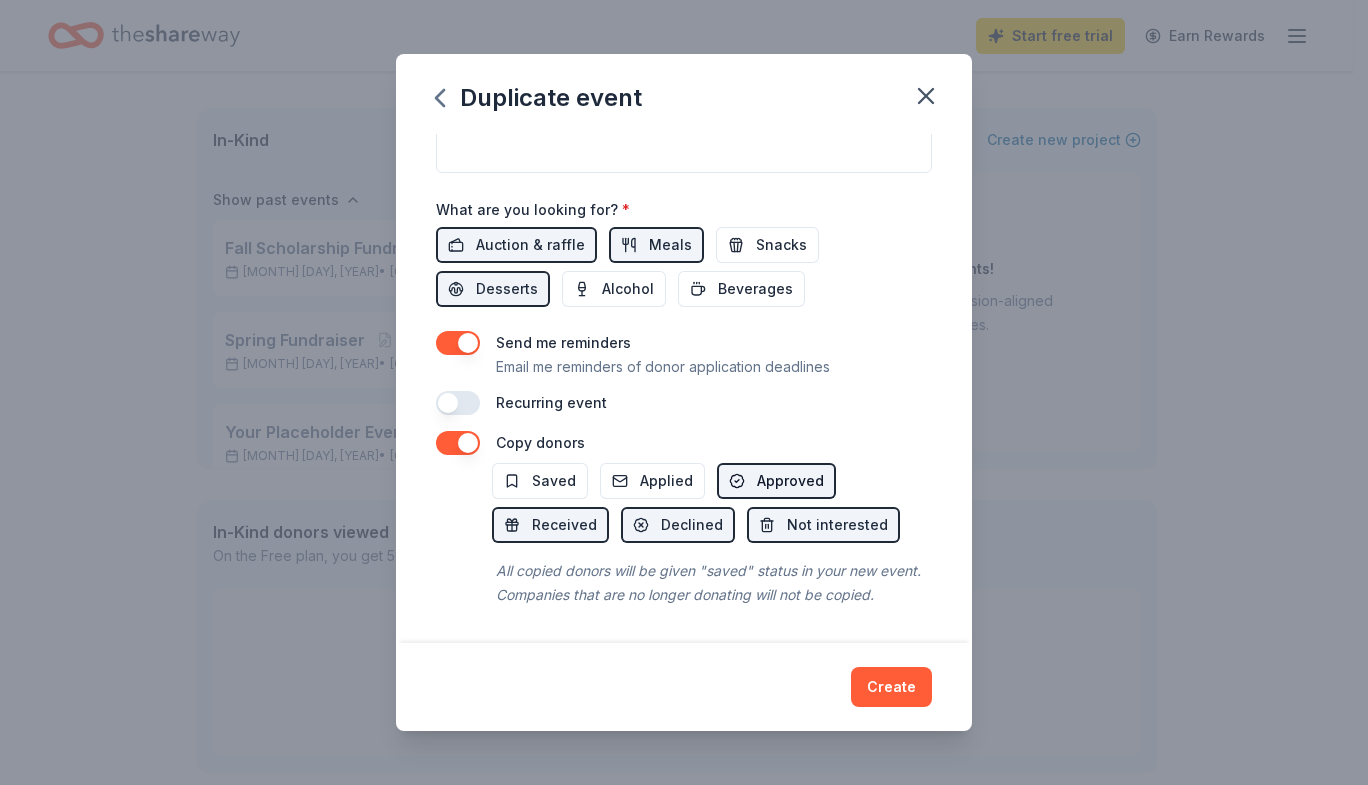 click on "Approved" at bounding box center [790, 481] 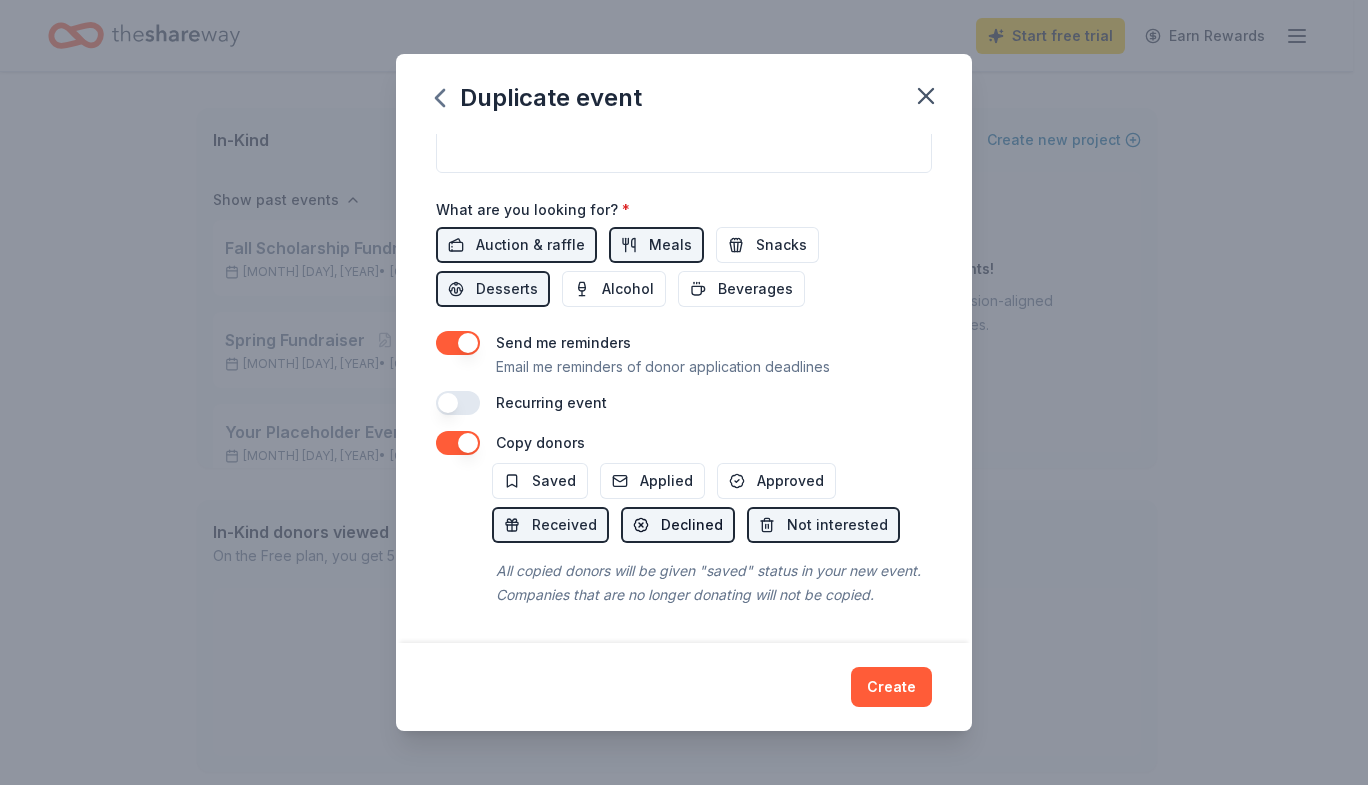 click on "Declined" at bounding box center (692, 525) 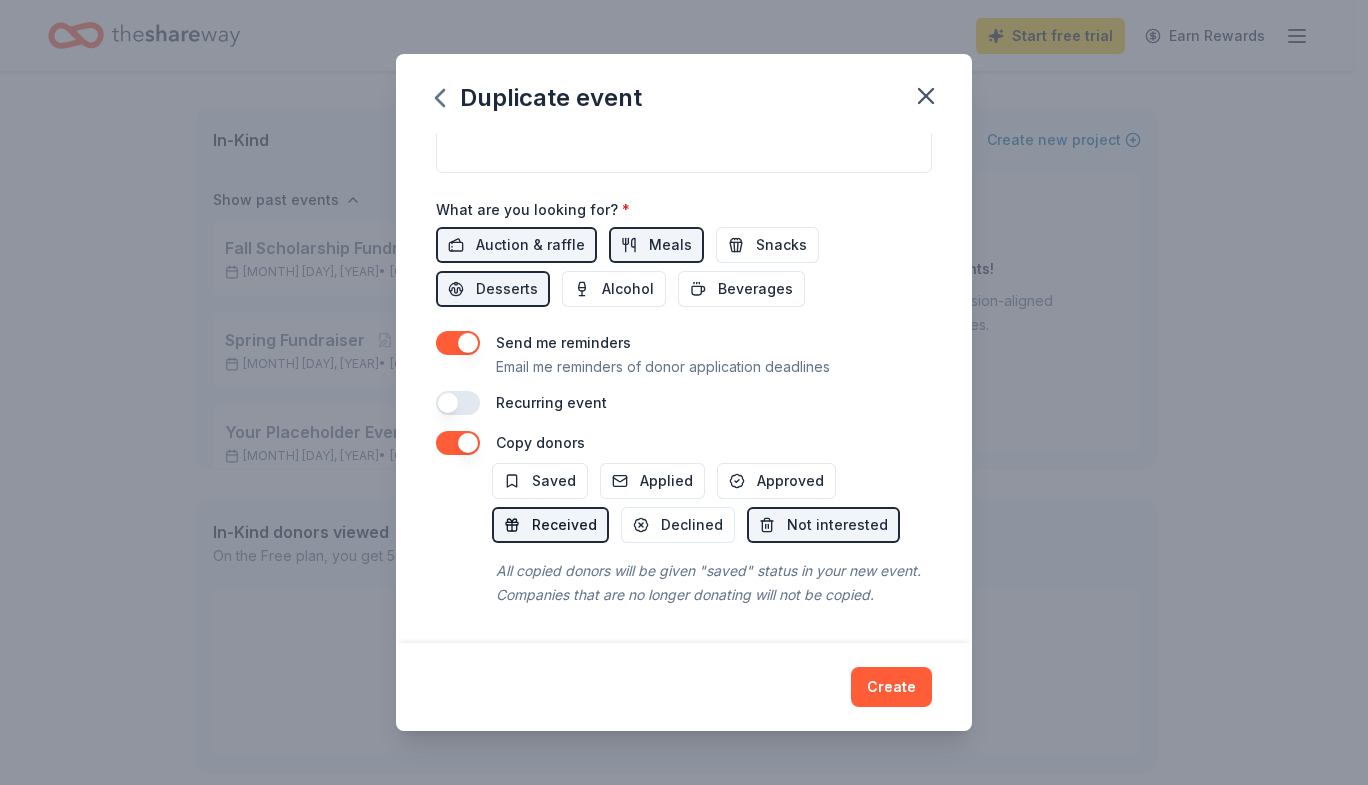 click on "Received" at bounding box center (564, 525) 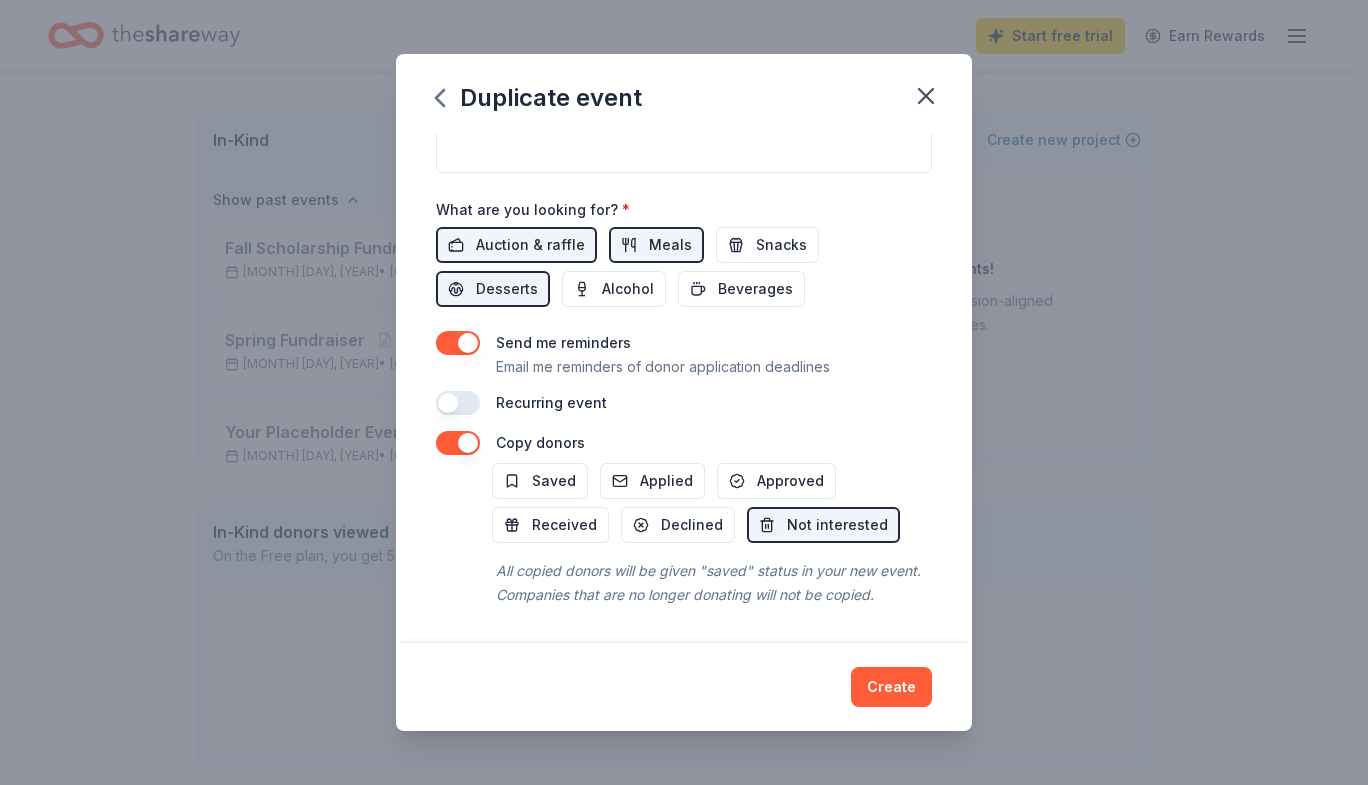 click on "Create" at bounding box center (891, 687) 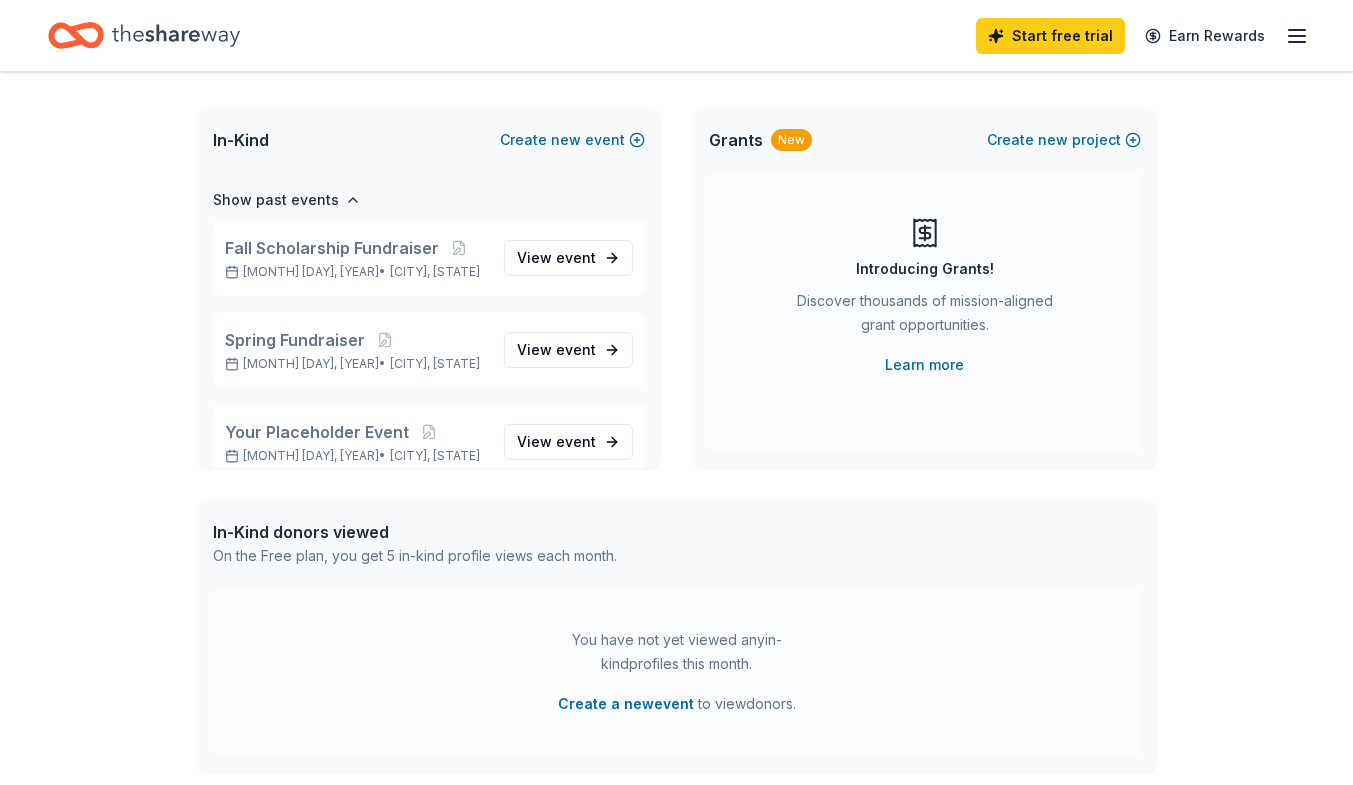 scroll, scrollTop: 0, scrollLeft: 0, axis: both 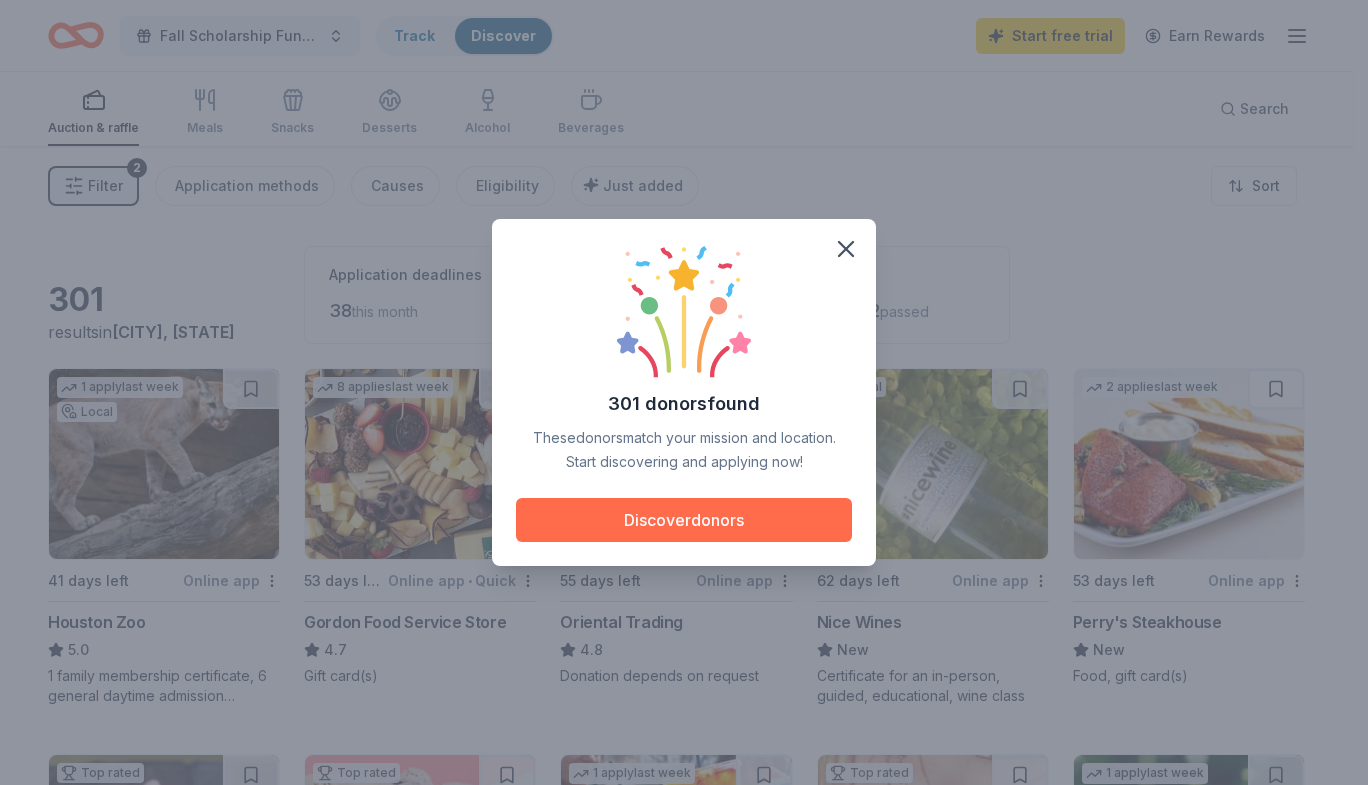 click on "Discover  donors" at bounding box center (684, 520) 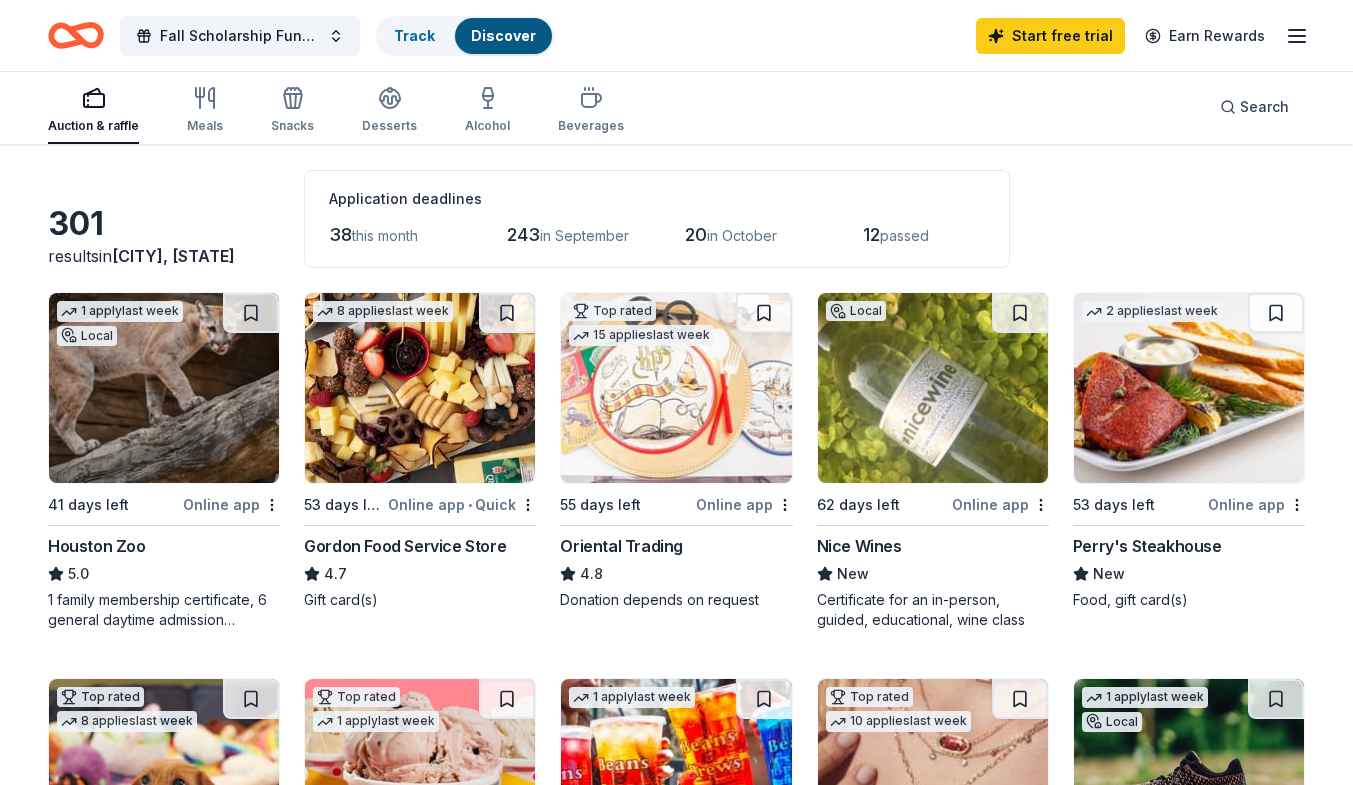 scroll, scrollTop: 100, scrollLeft: 0, axis: vertical 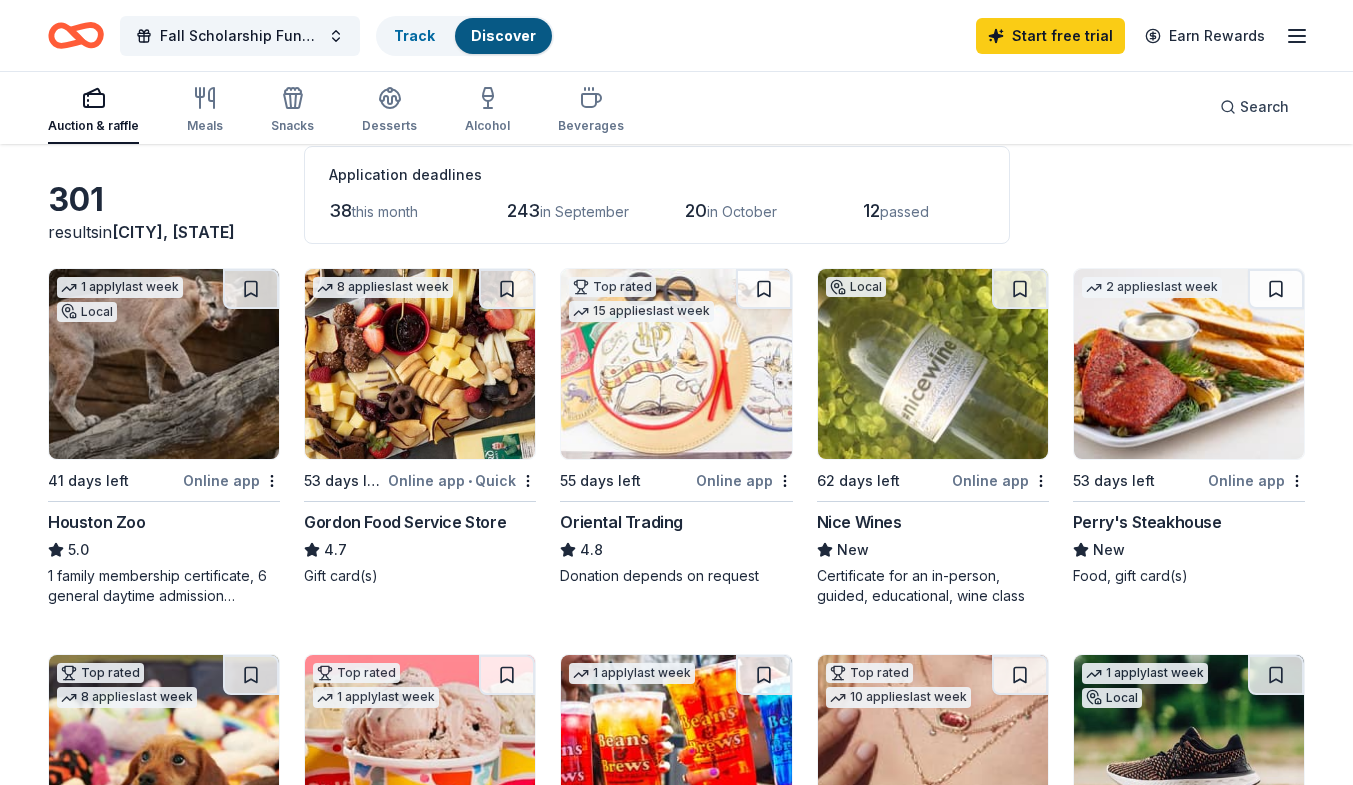 click on "Perry's Steakhouse" at bounding box center (1147, 522) 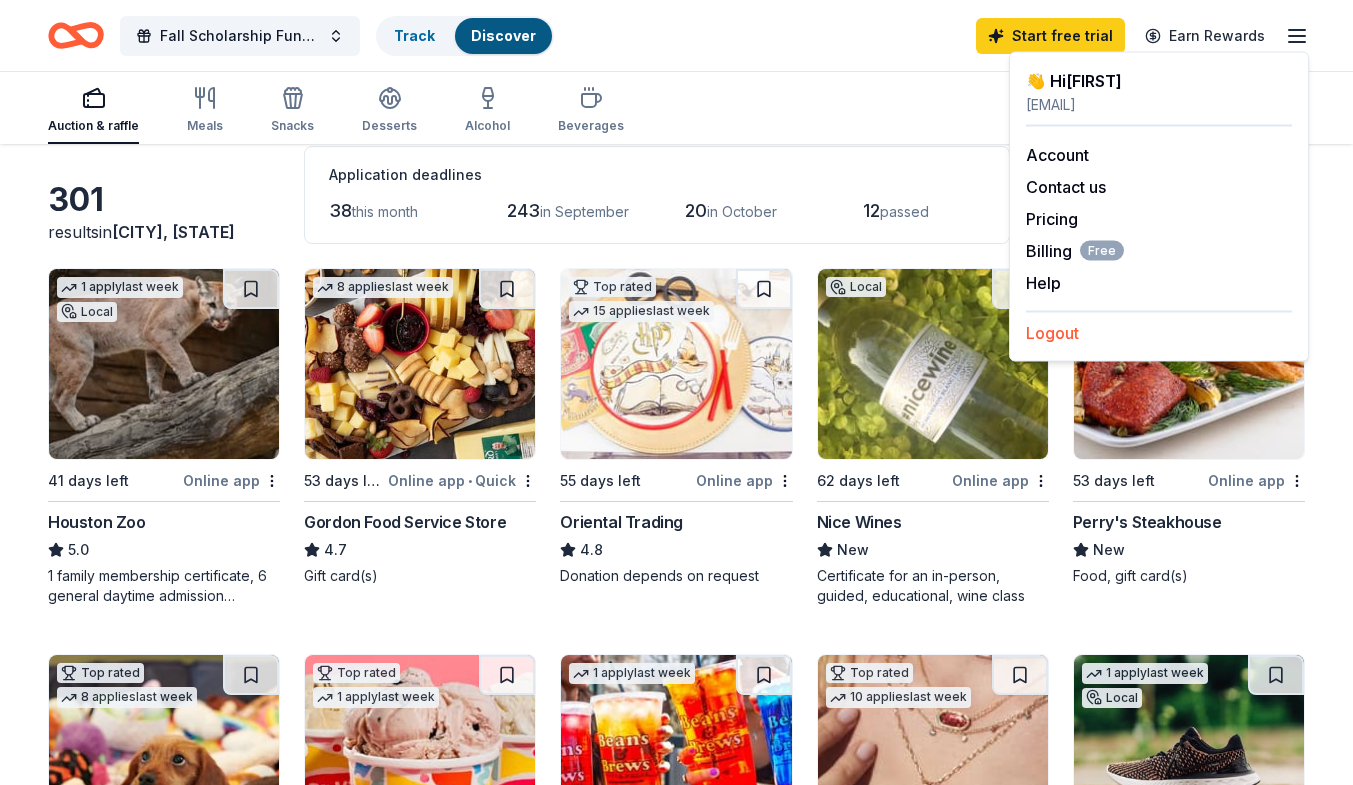 click on "Logout" at bounding box center [1052, 333] 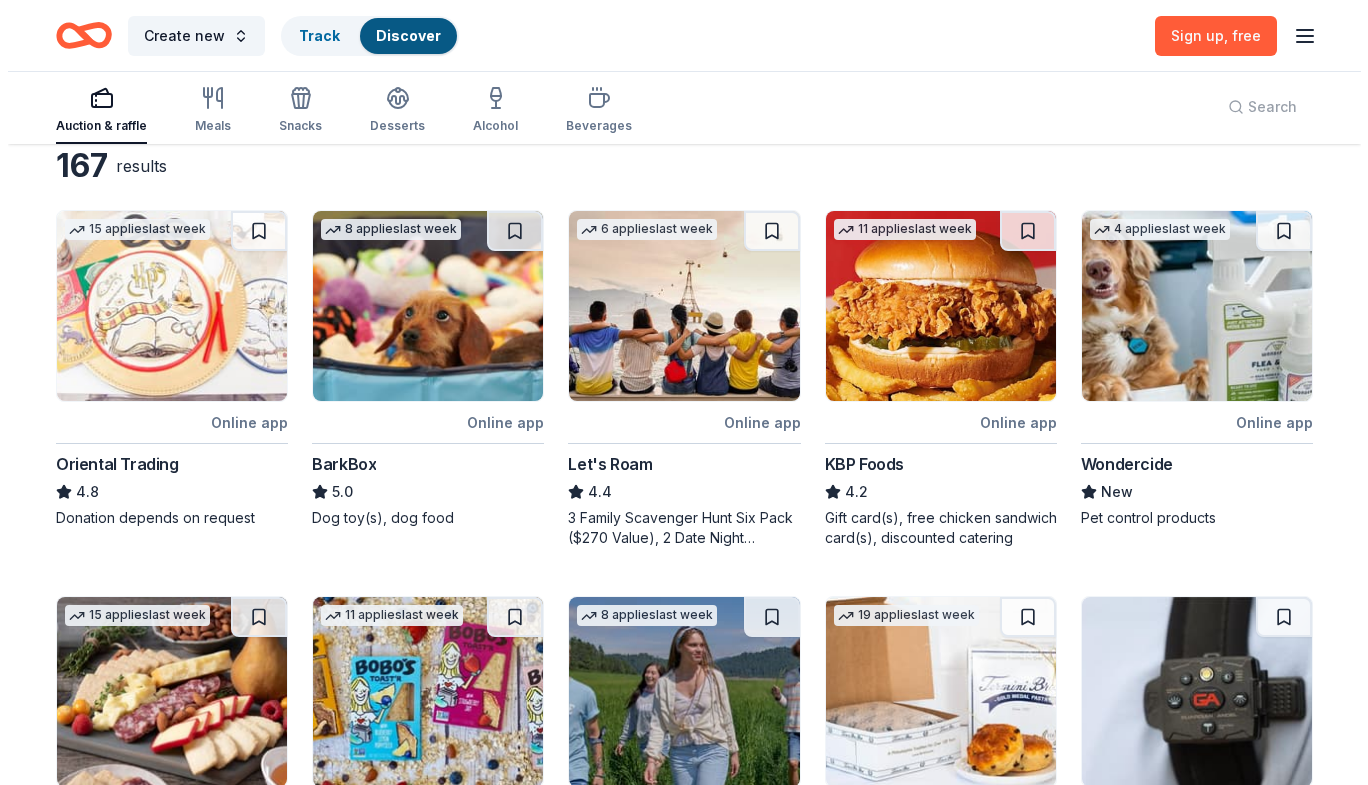 scroll, scrollTop: 0, scrollLeft: 0, axis: both 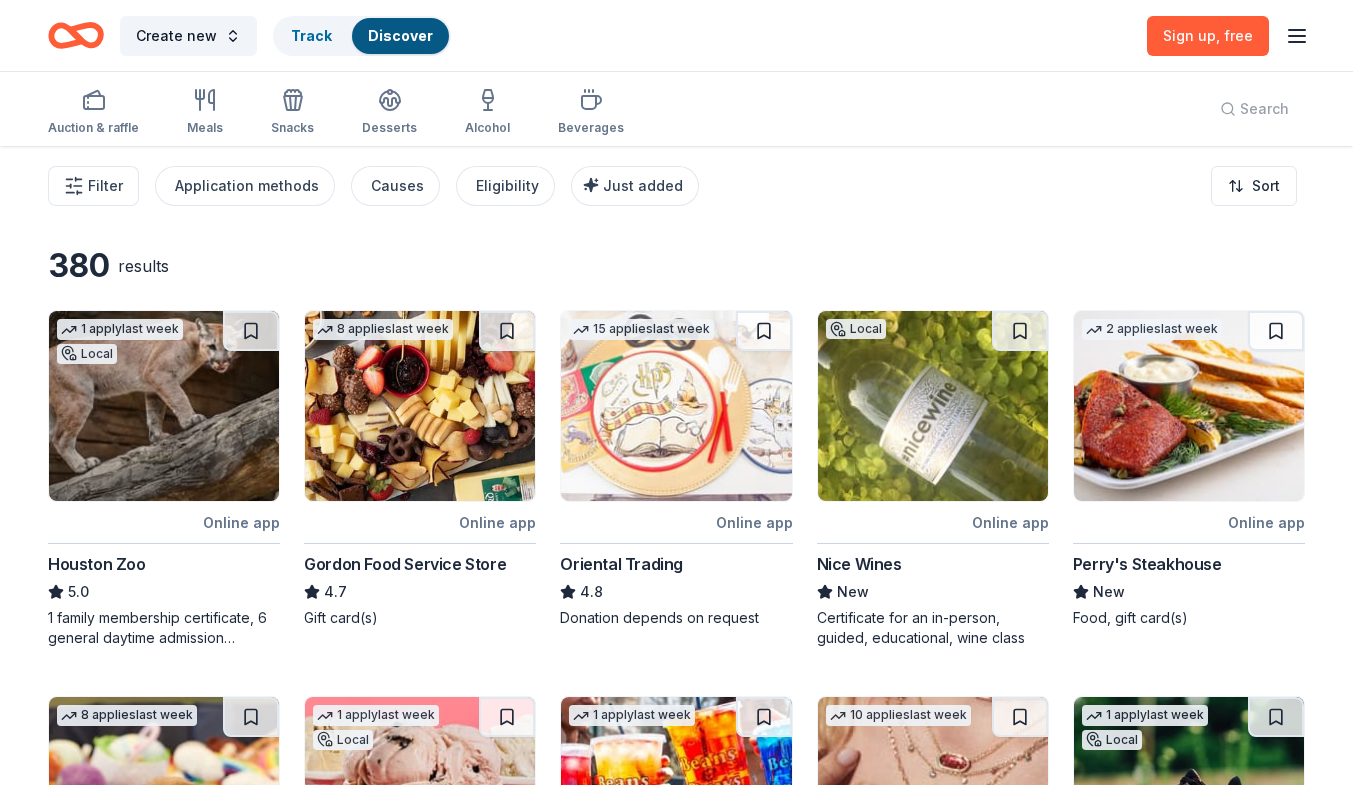 click 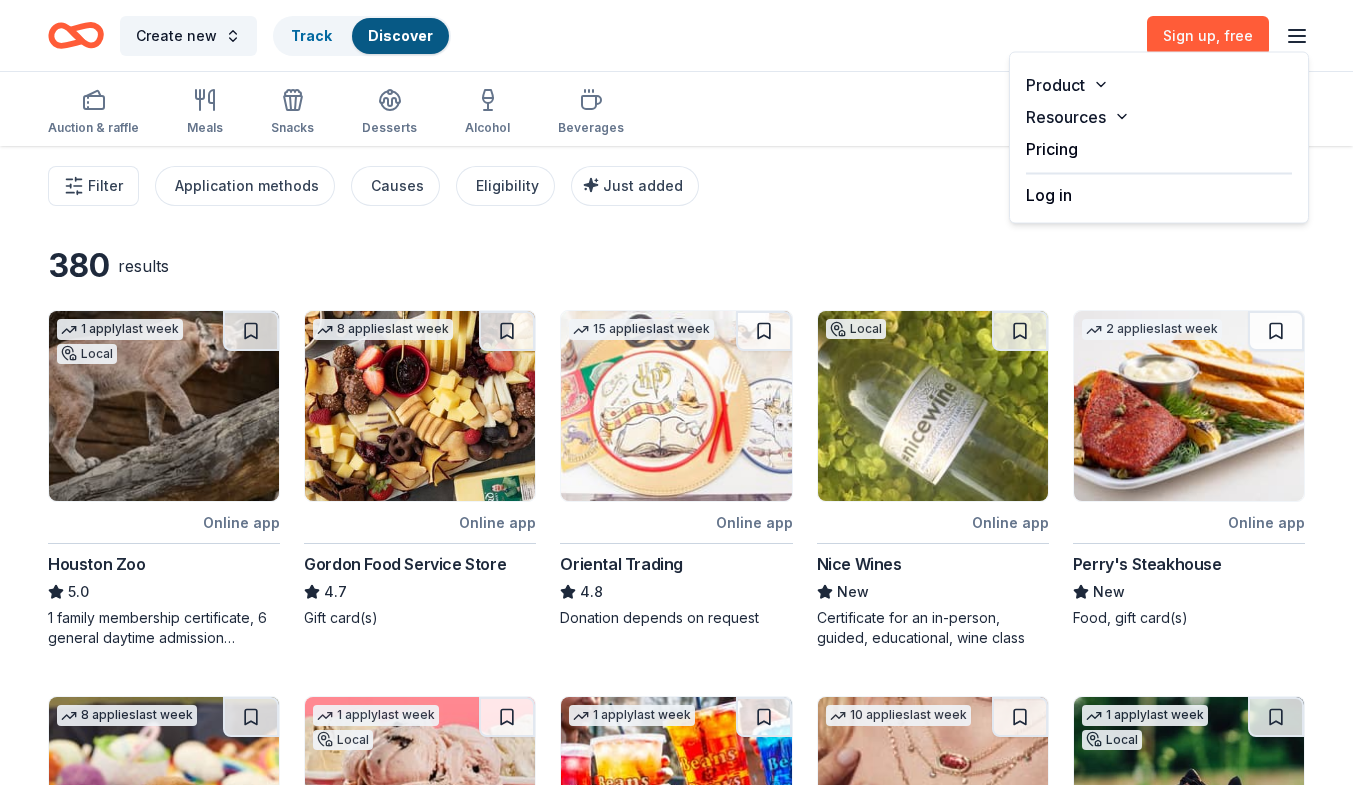 click on "Log in" at bounding box center [1049, 195] 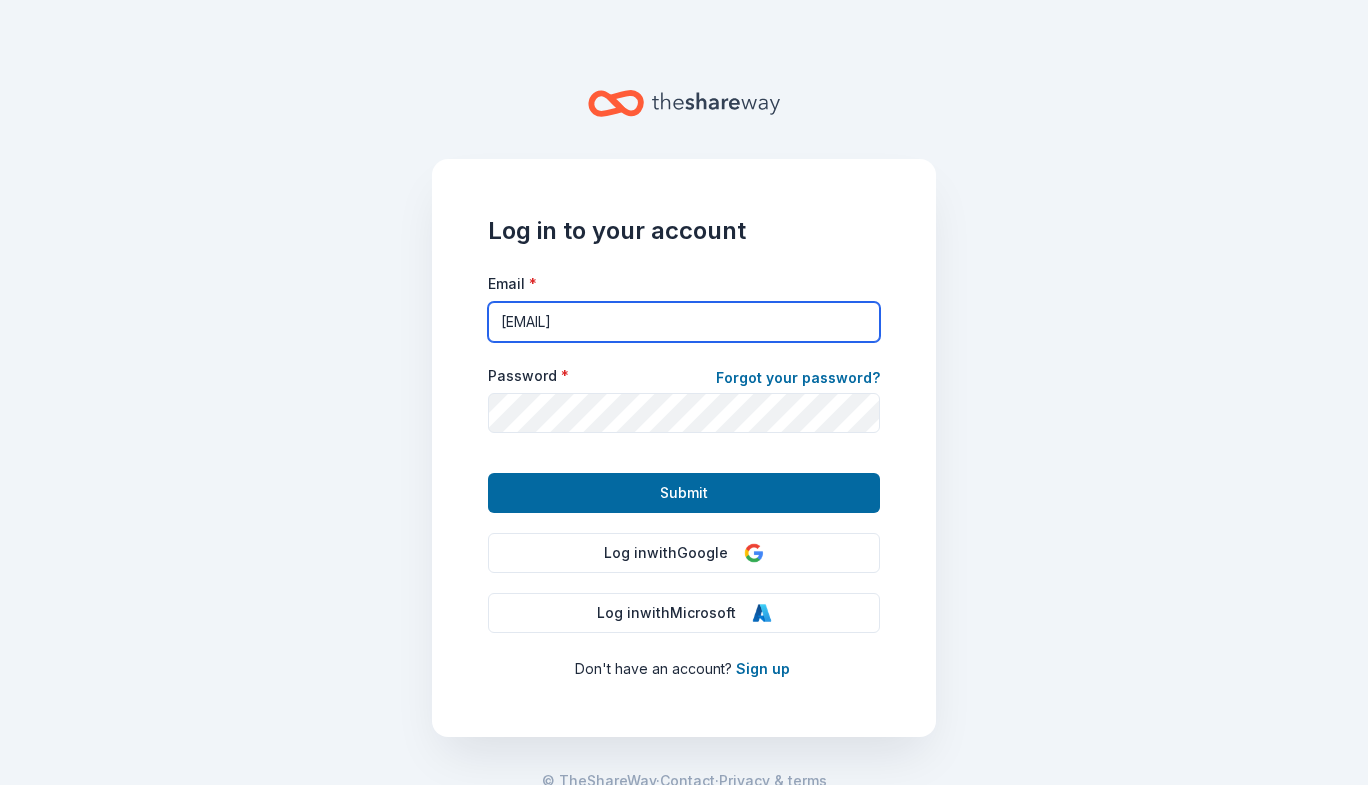 click on "lbillingsley@cwoahouston.org" at bounding box center (684, 322) 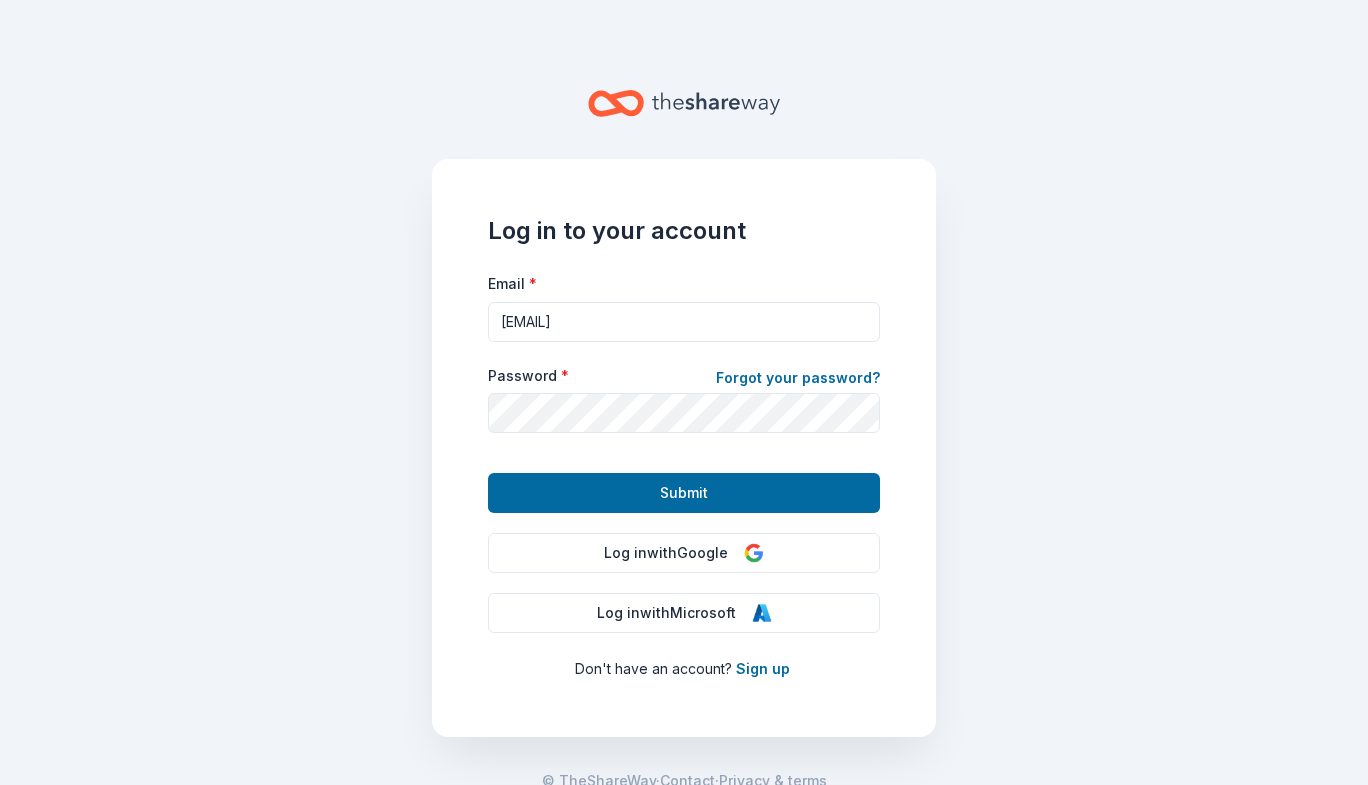 click on "Submit" at bounding box center [684, 493] 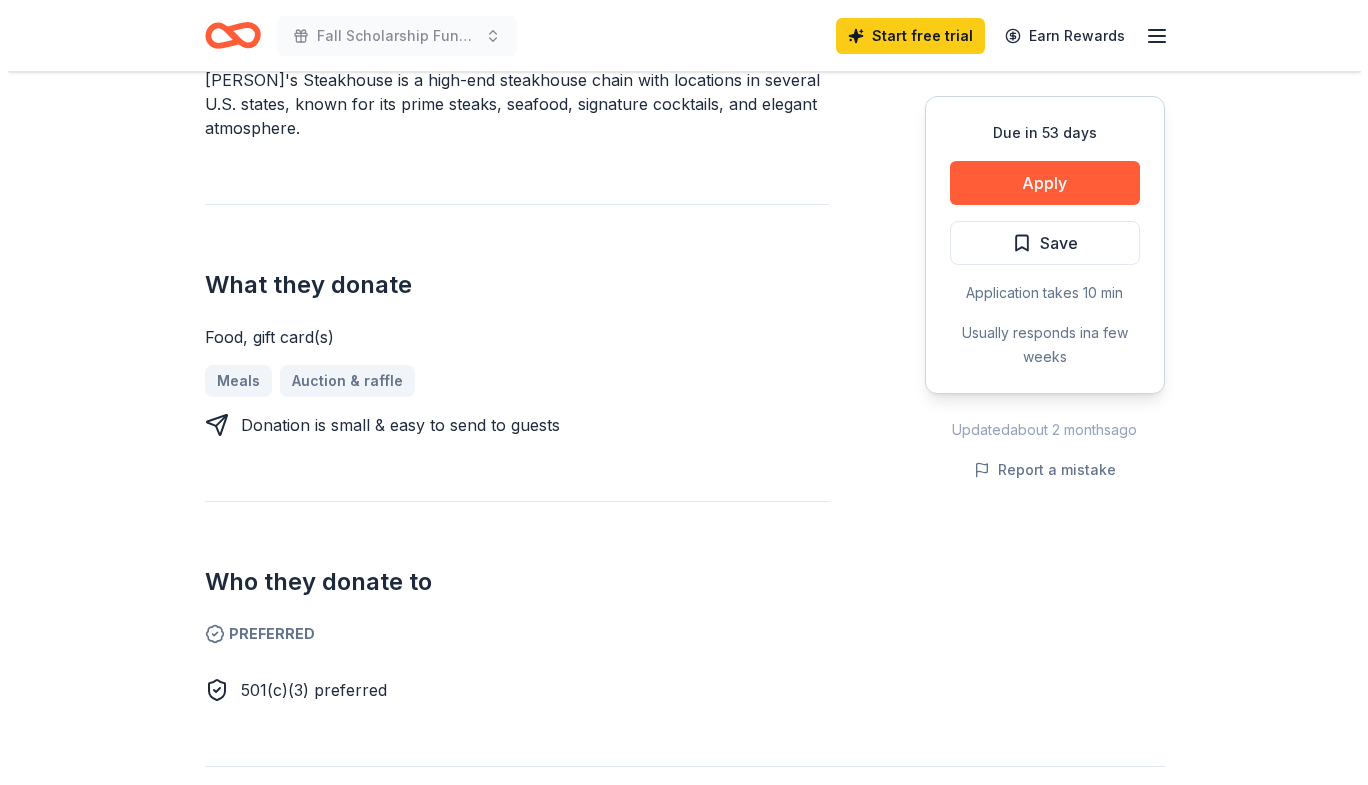 scroll, scrollTop: 800, scrollLeft: 0, axis: vertical 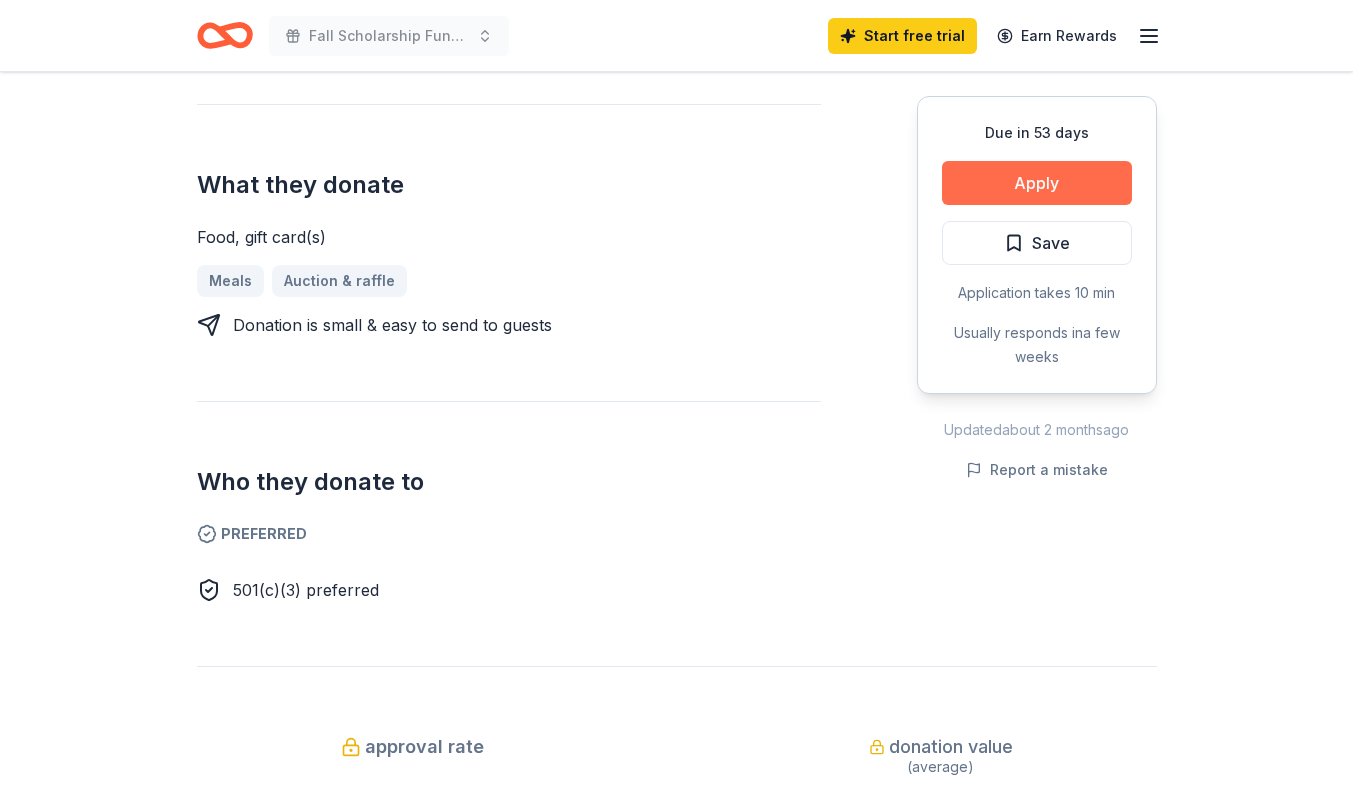click on "Apply" at bounding box center (1037, 183) 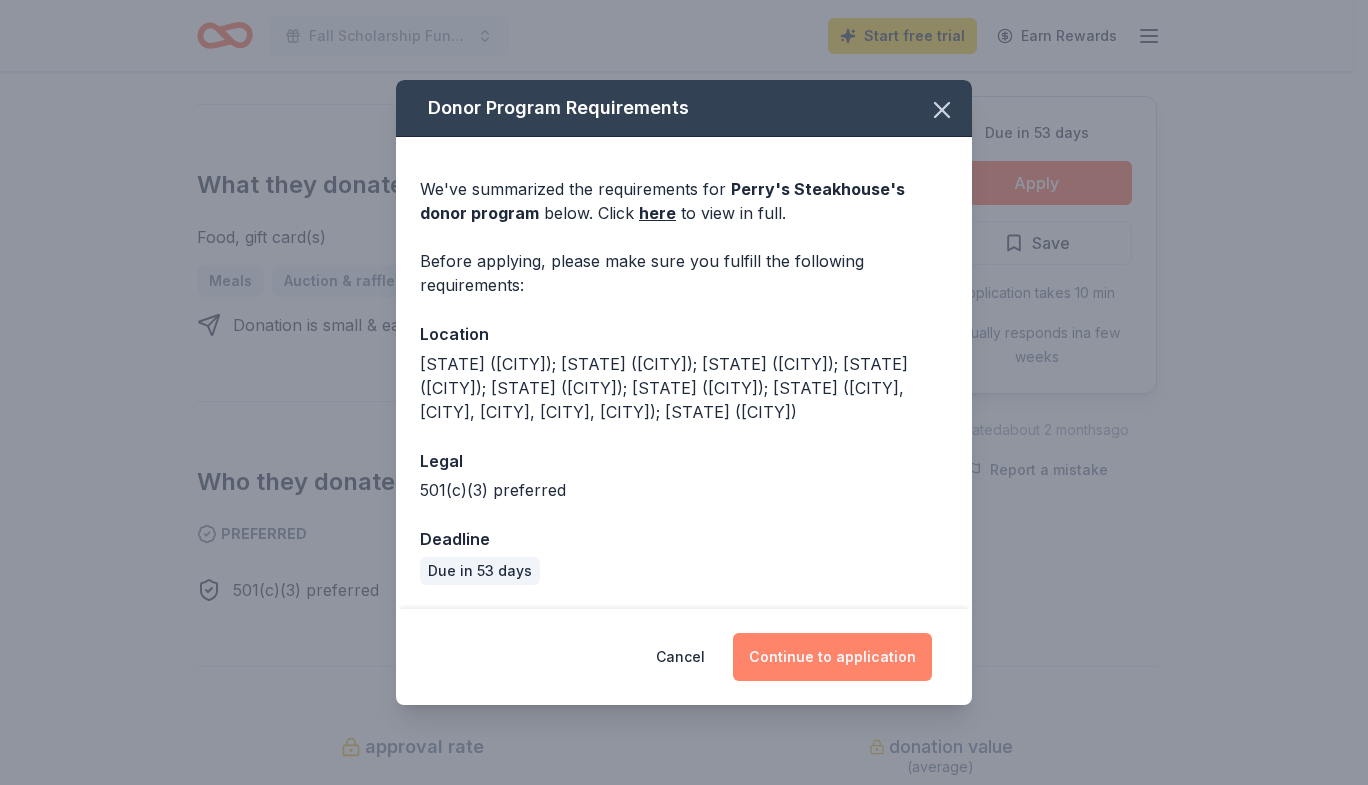 click on "Continue to application" at bounding box center (832, 657) 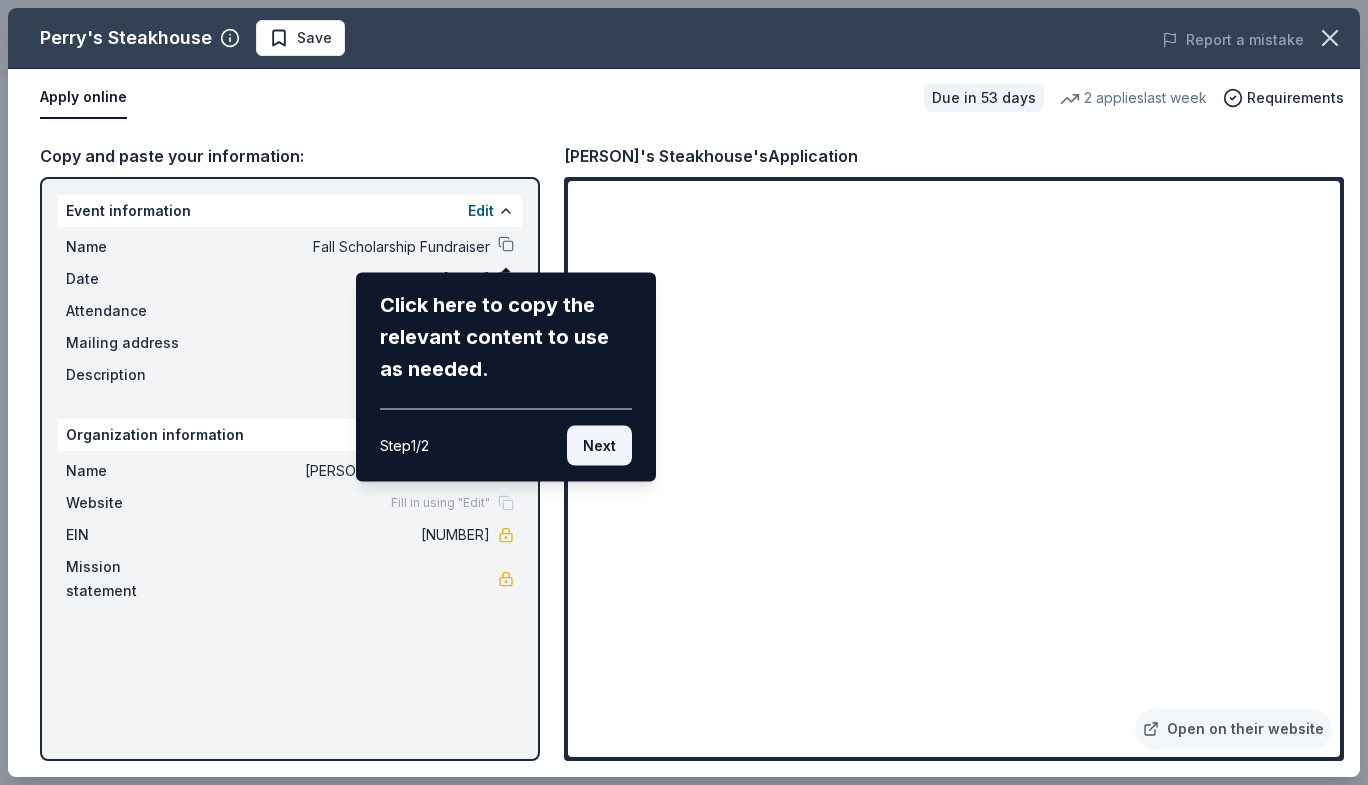click on "Next" at bounding box center [599, 446] 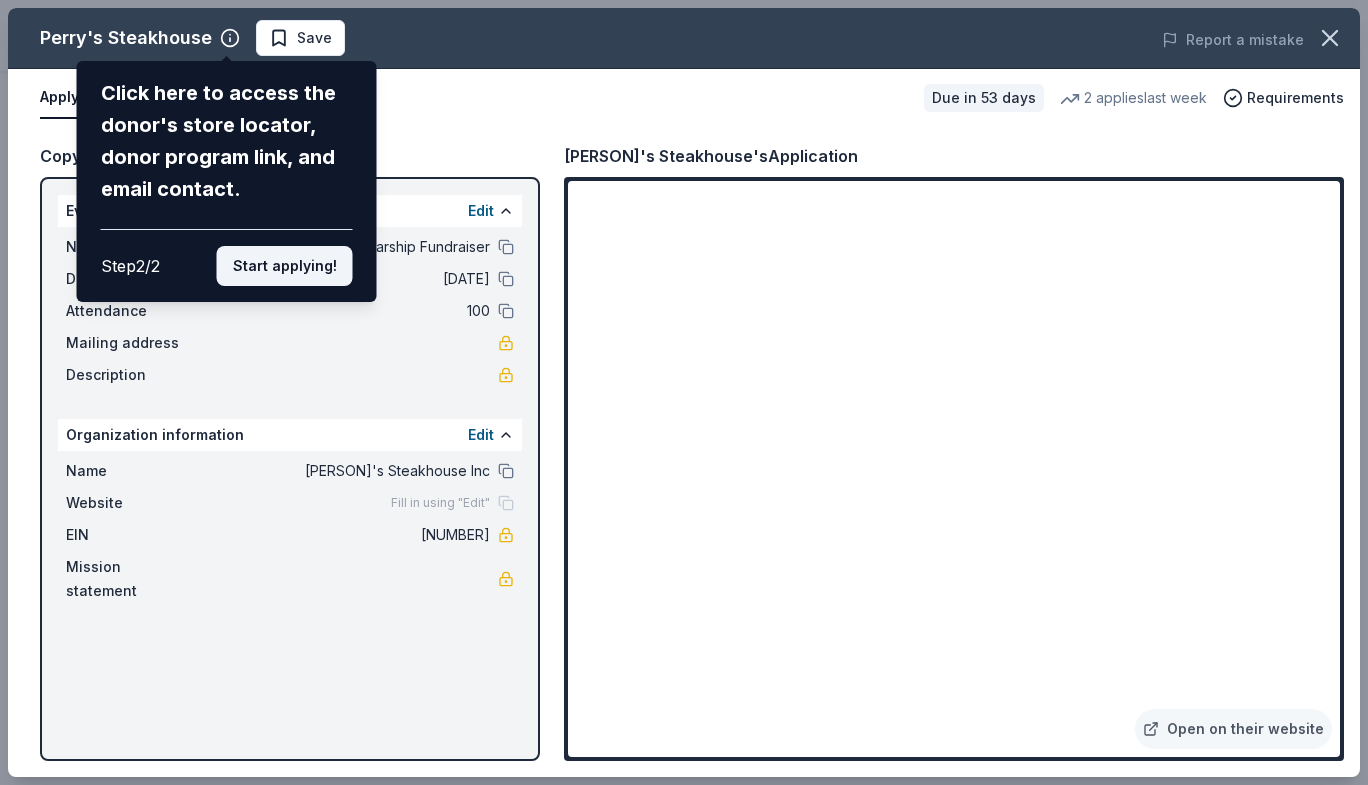 click on "Start applying!" at bounding box center (285, 266) 